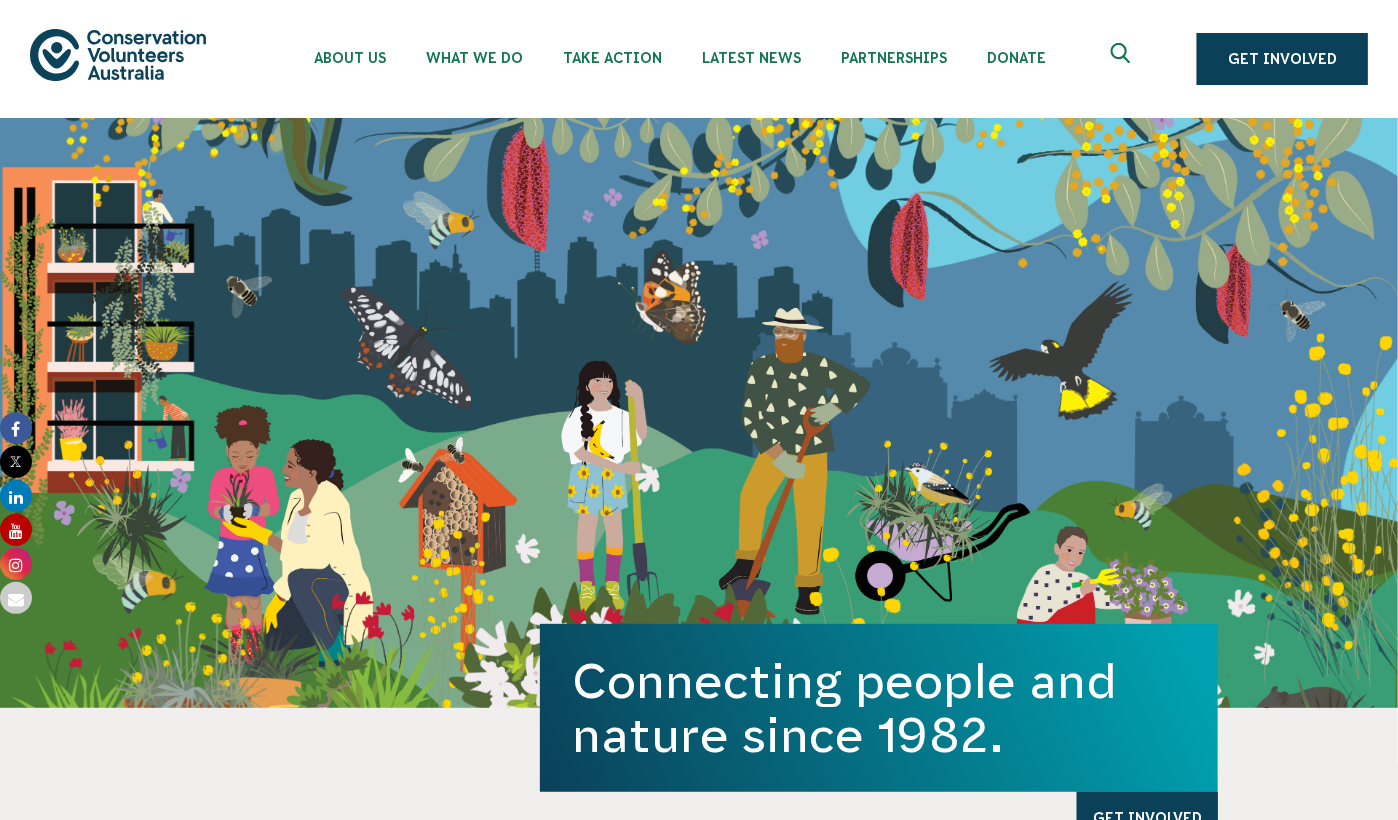 scroll, scrollTop: 0, scrollLeft: 0, axis: both 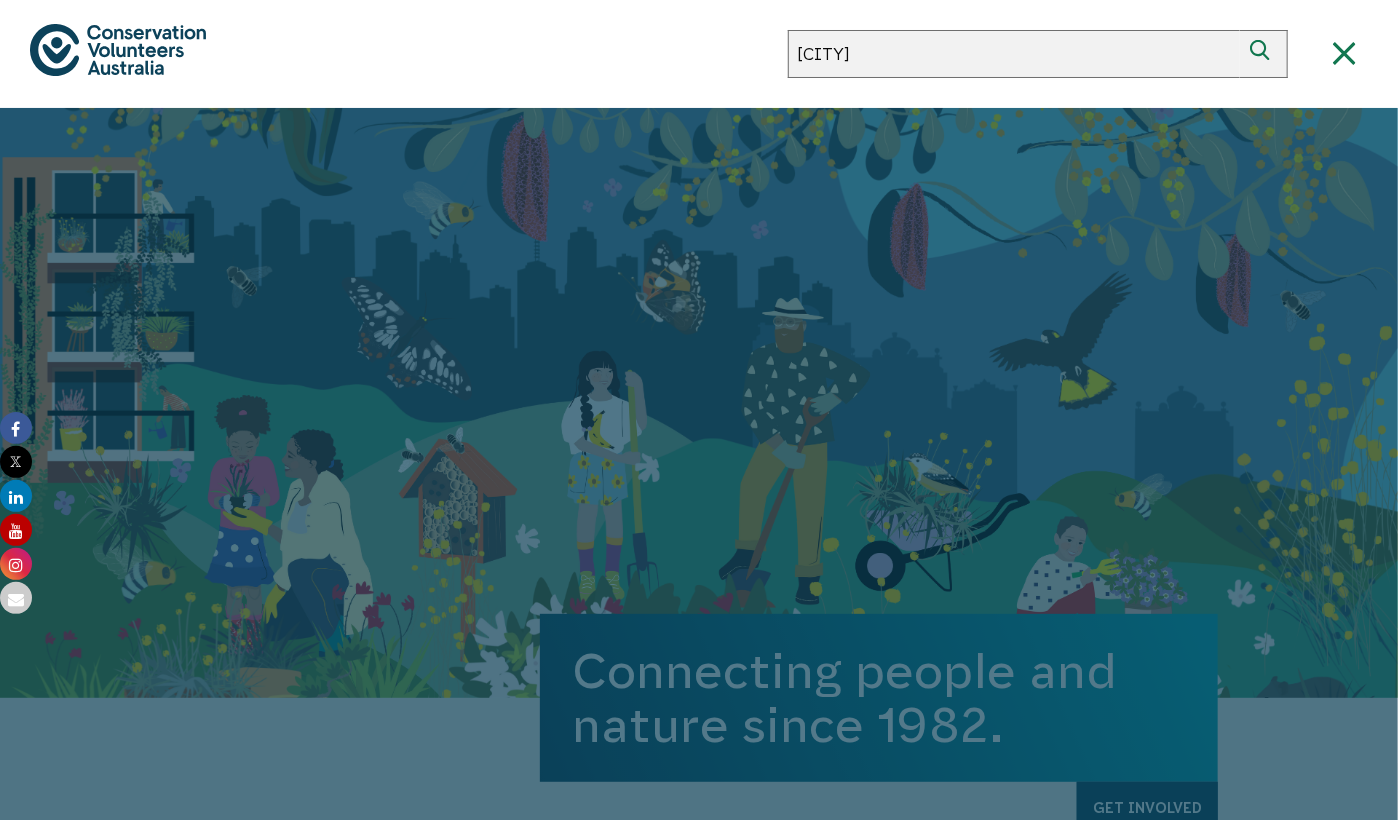 type on "bendigo" 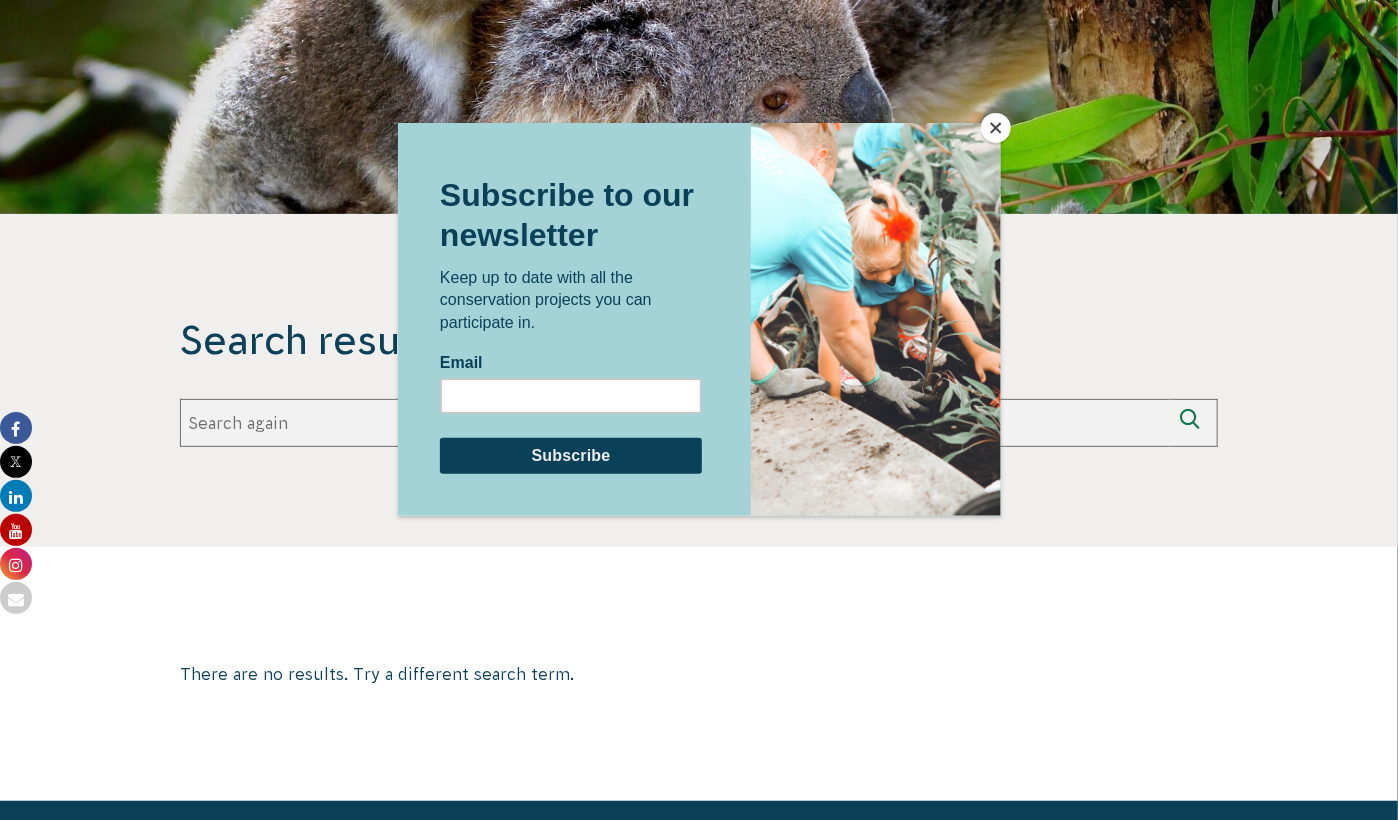 scroll, scrollTop: 666, scrollLeft: 0, axis: vertical 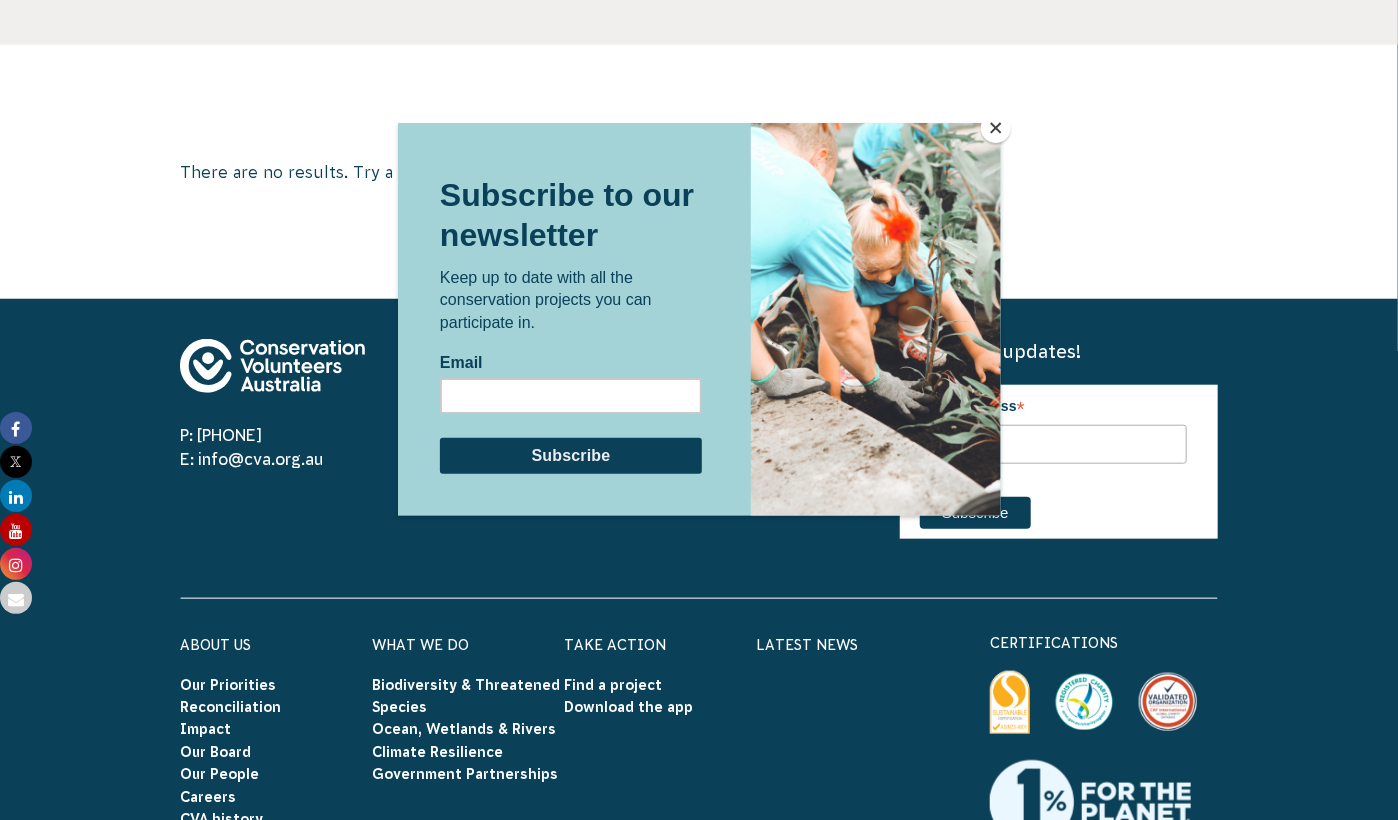 click at bounding box center (996, 128) 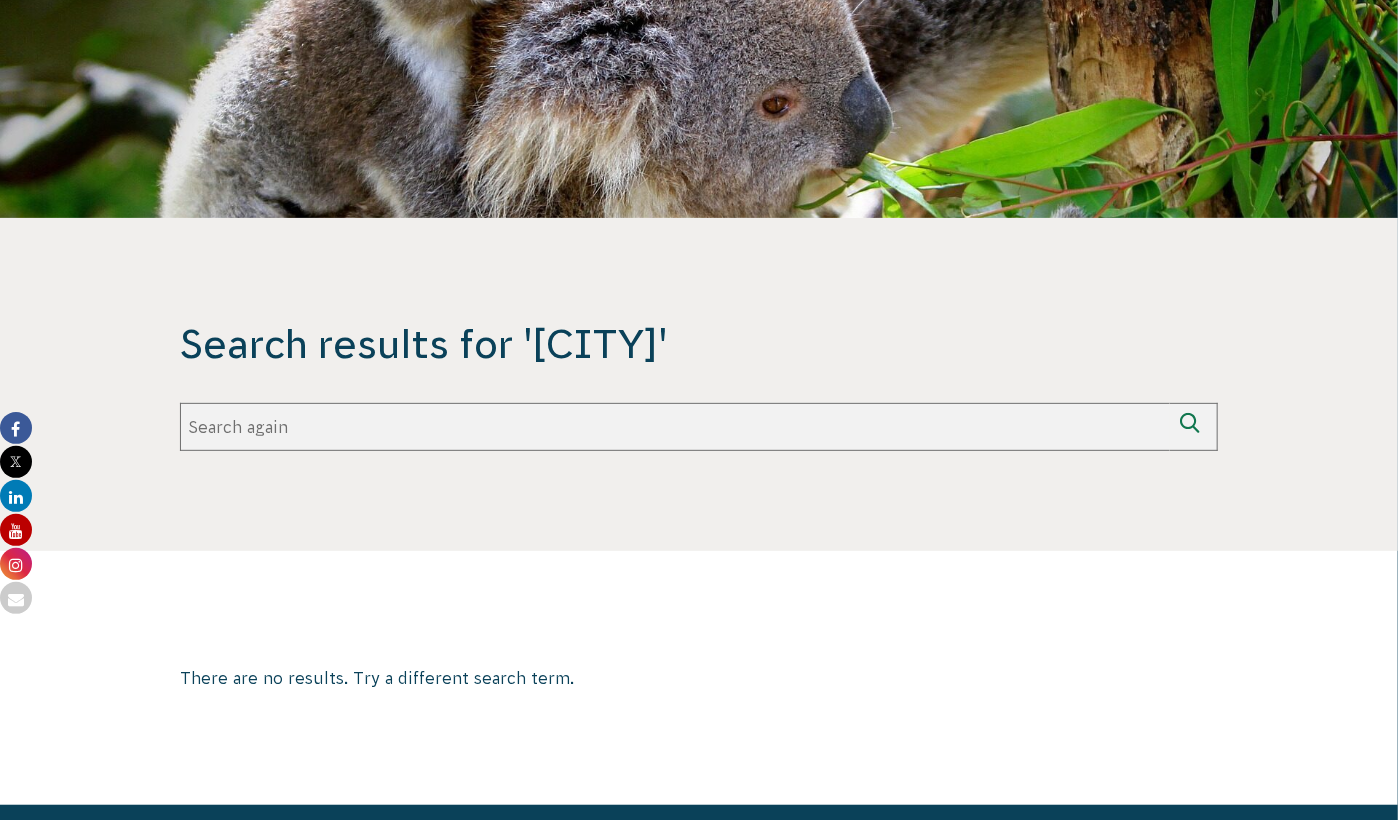 scroll, scrollTop: 0, scrollLeft: 0, axis: both 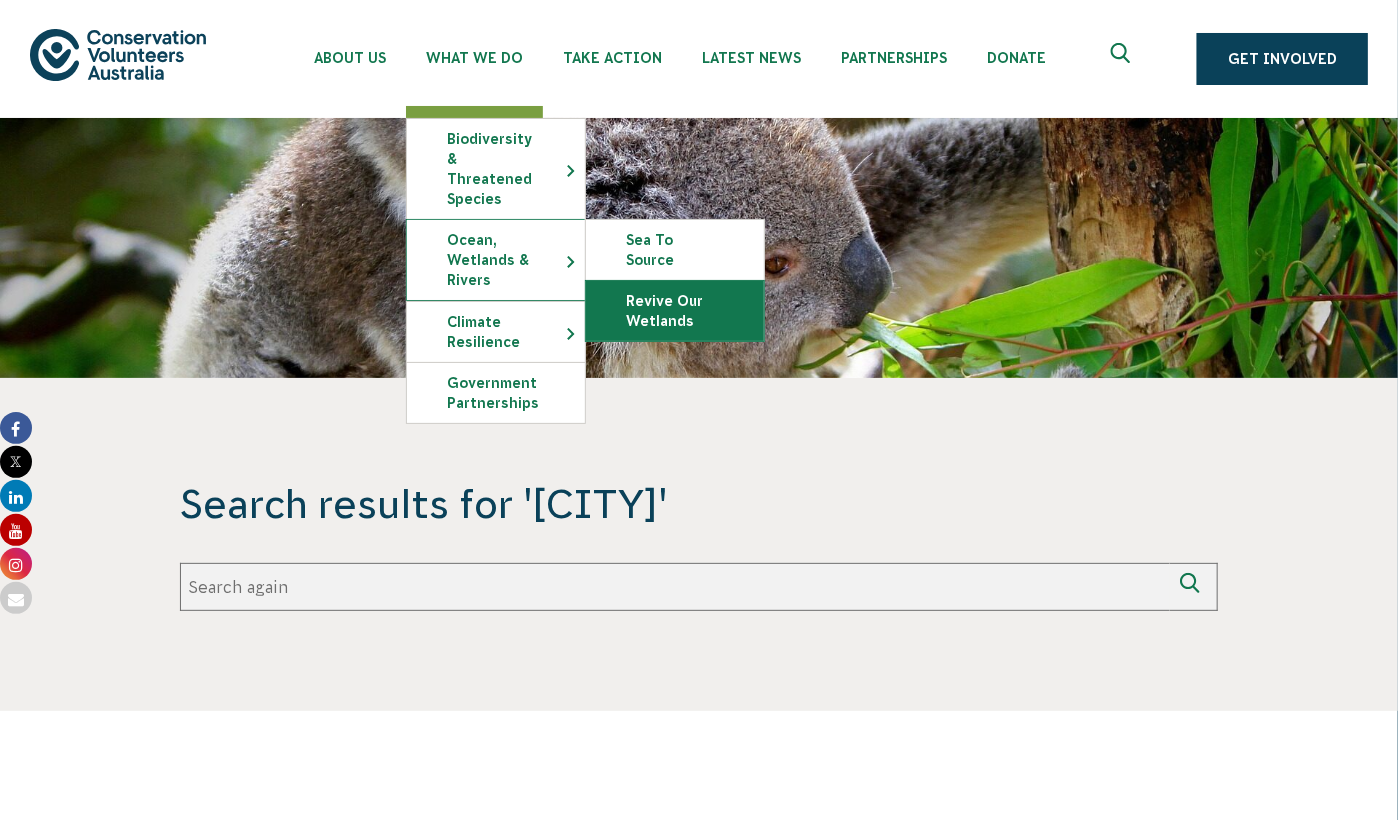 click on "Revive Our Wetlands" at bounding box center [675, 311] 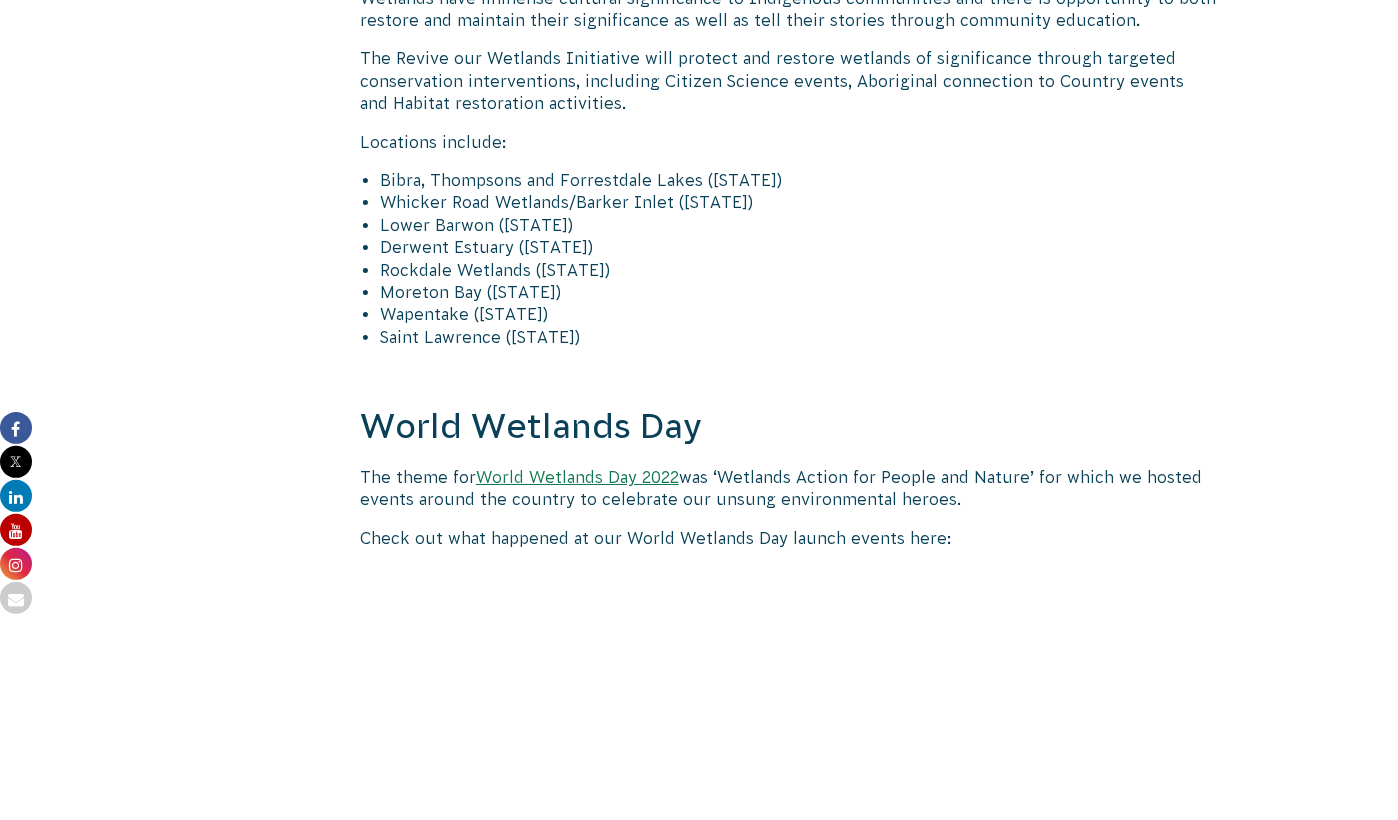 scroll, scrollTop: 3166, scrollLeft: 0, axis: vertical 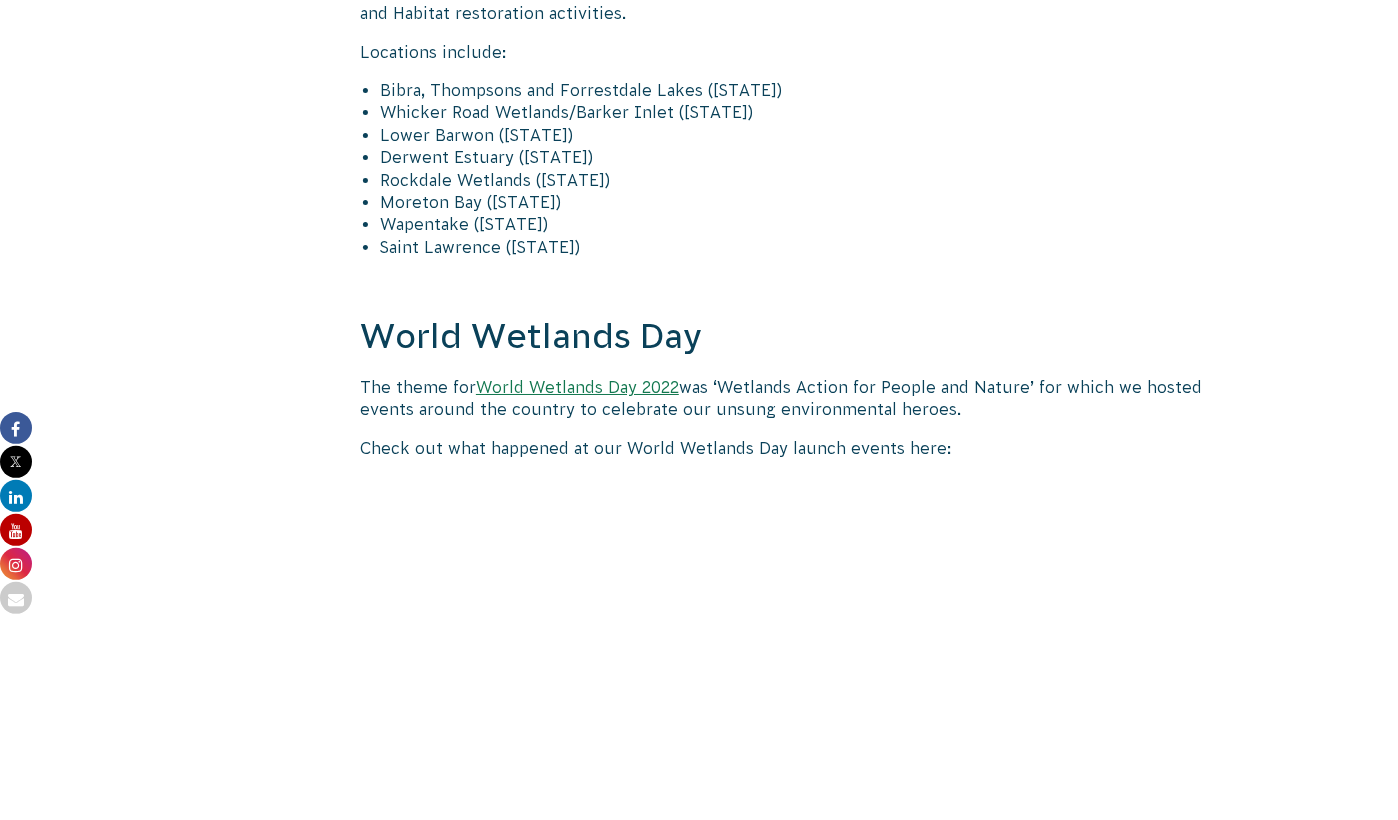 click on "Whicker Road Wetlands/Barker Inlet ([STATE])" at bounding box center (799, 112) 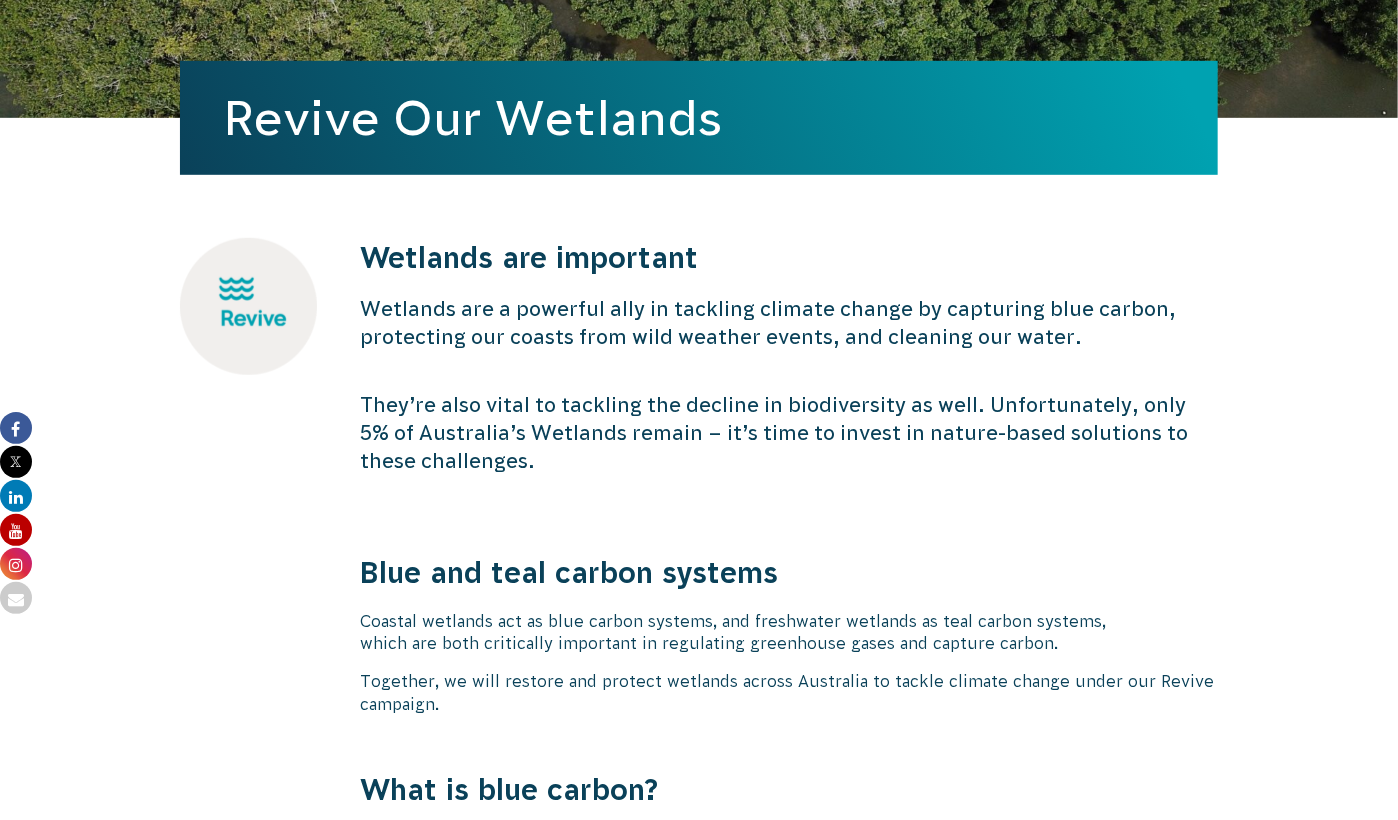 scroll, scrollTop: 0, scrollLeft: 0, axis: both 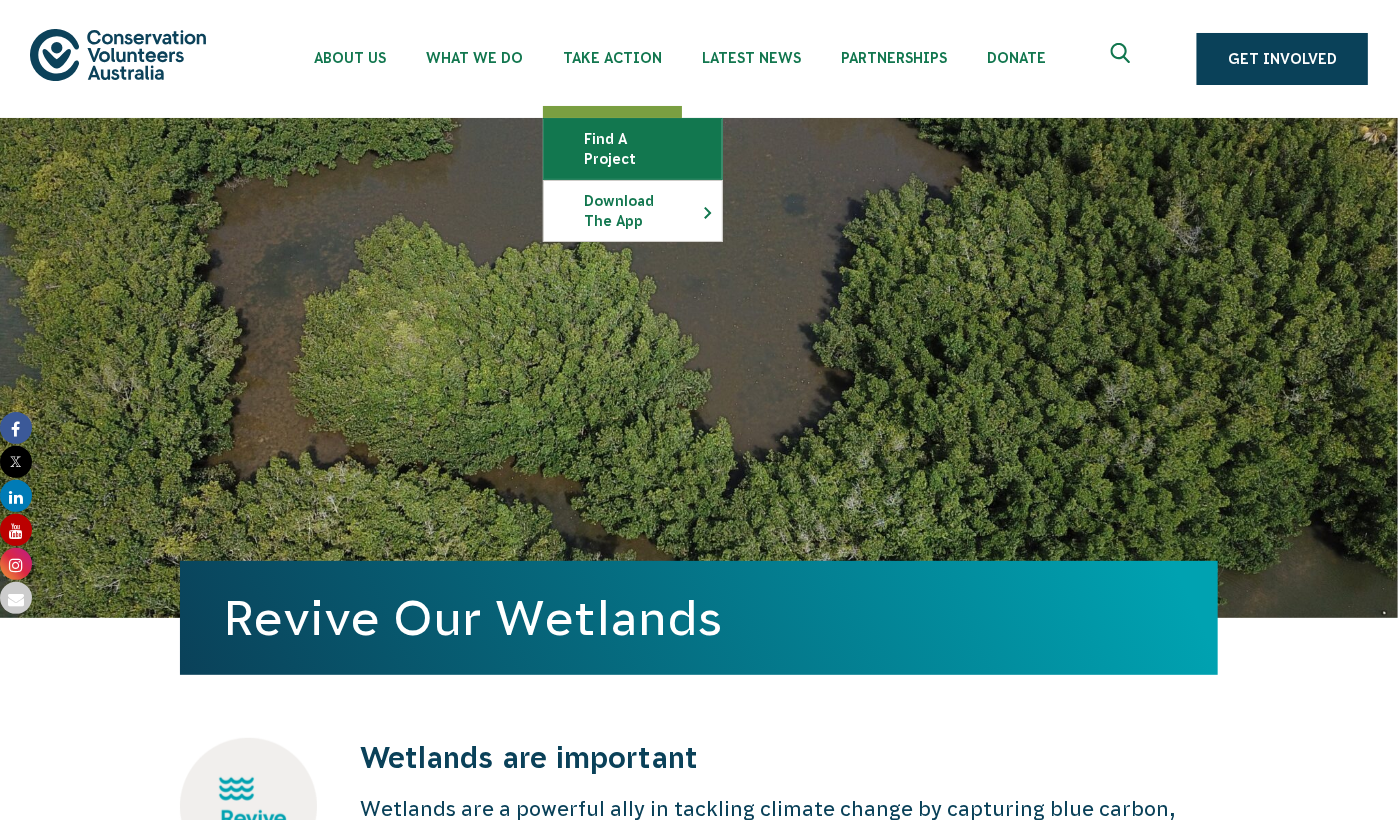 click on "Find a project" at bounding box center [633, 149] 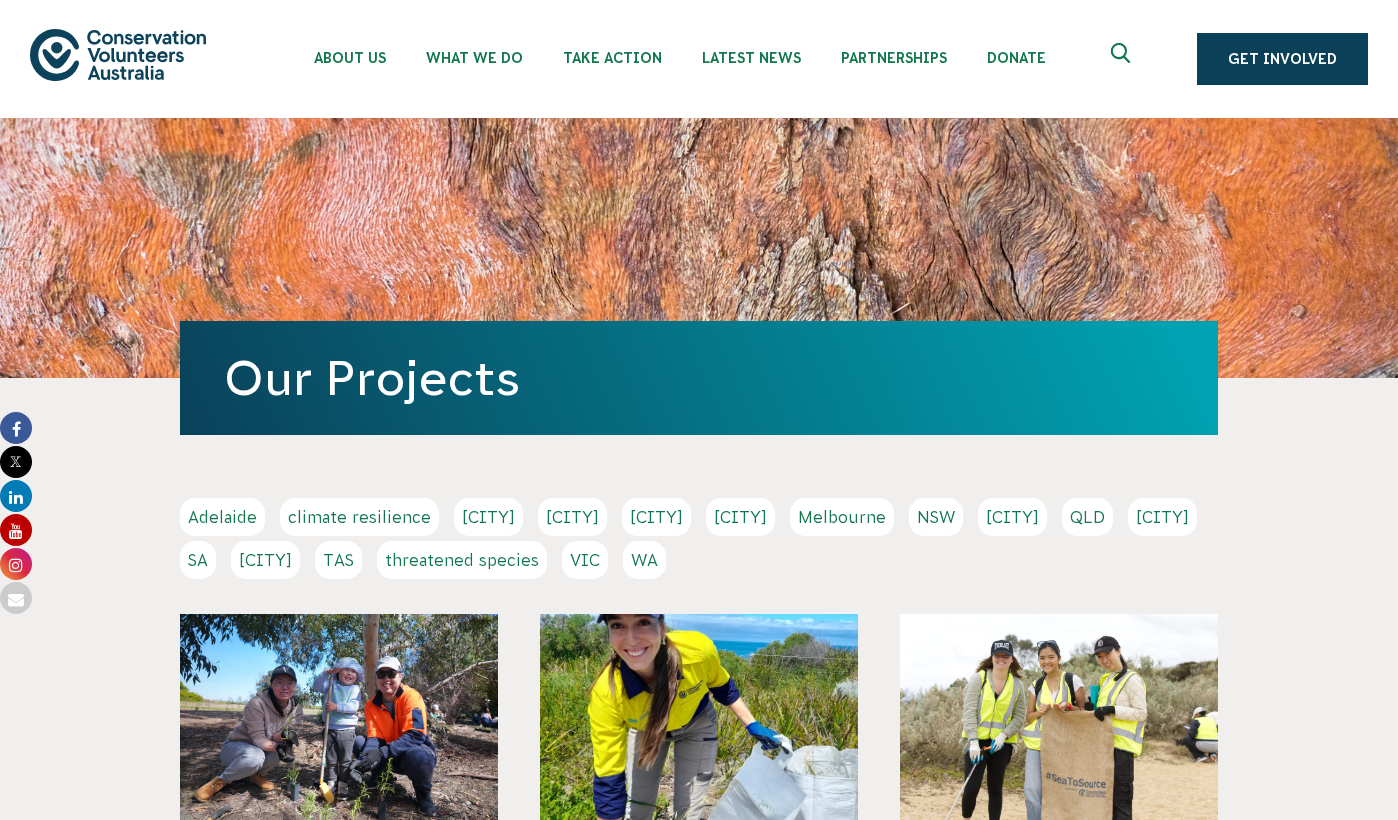 scroll, scrollTop: 0, scrollLeft: 0, axis: both 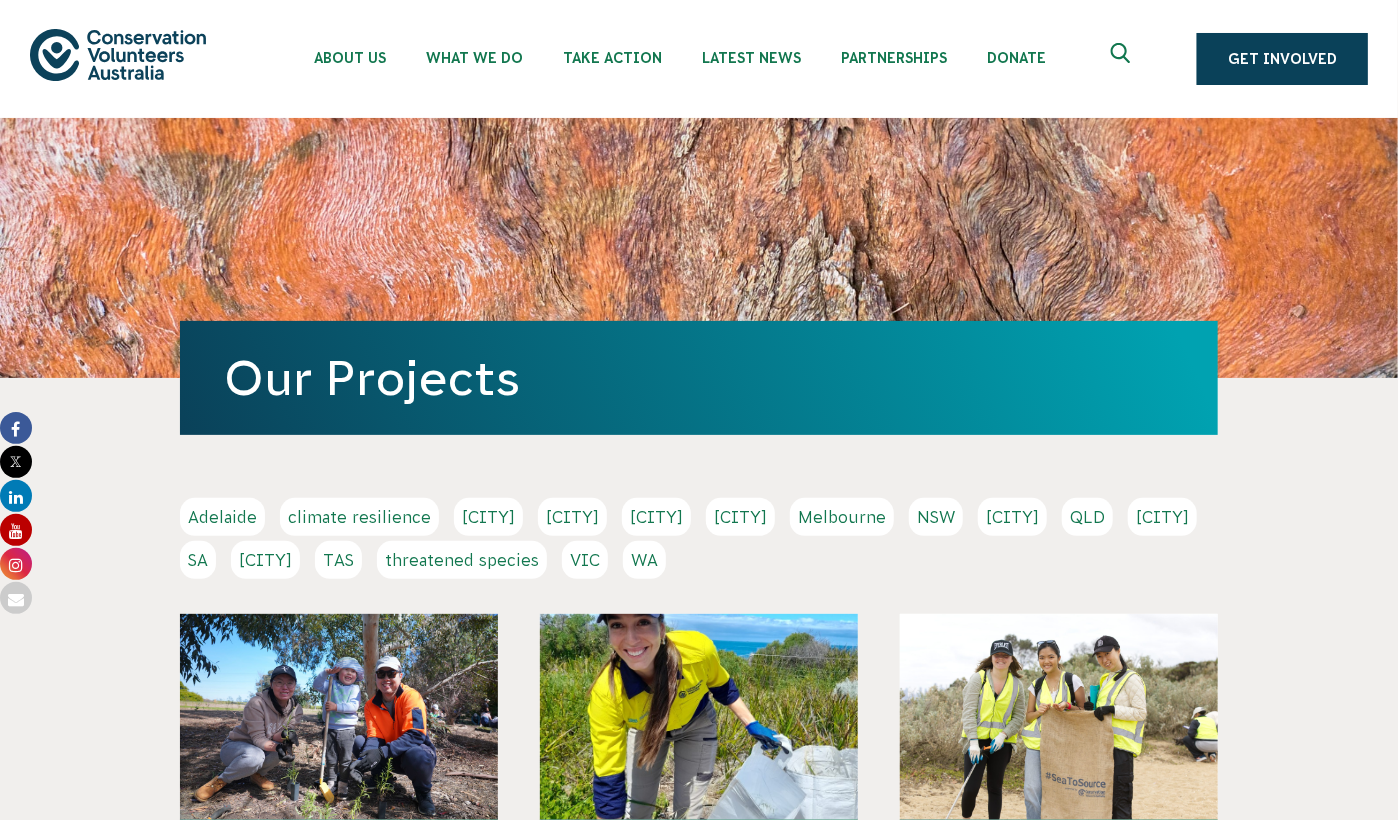 click on "VIC" at bounding box center [585, 560] 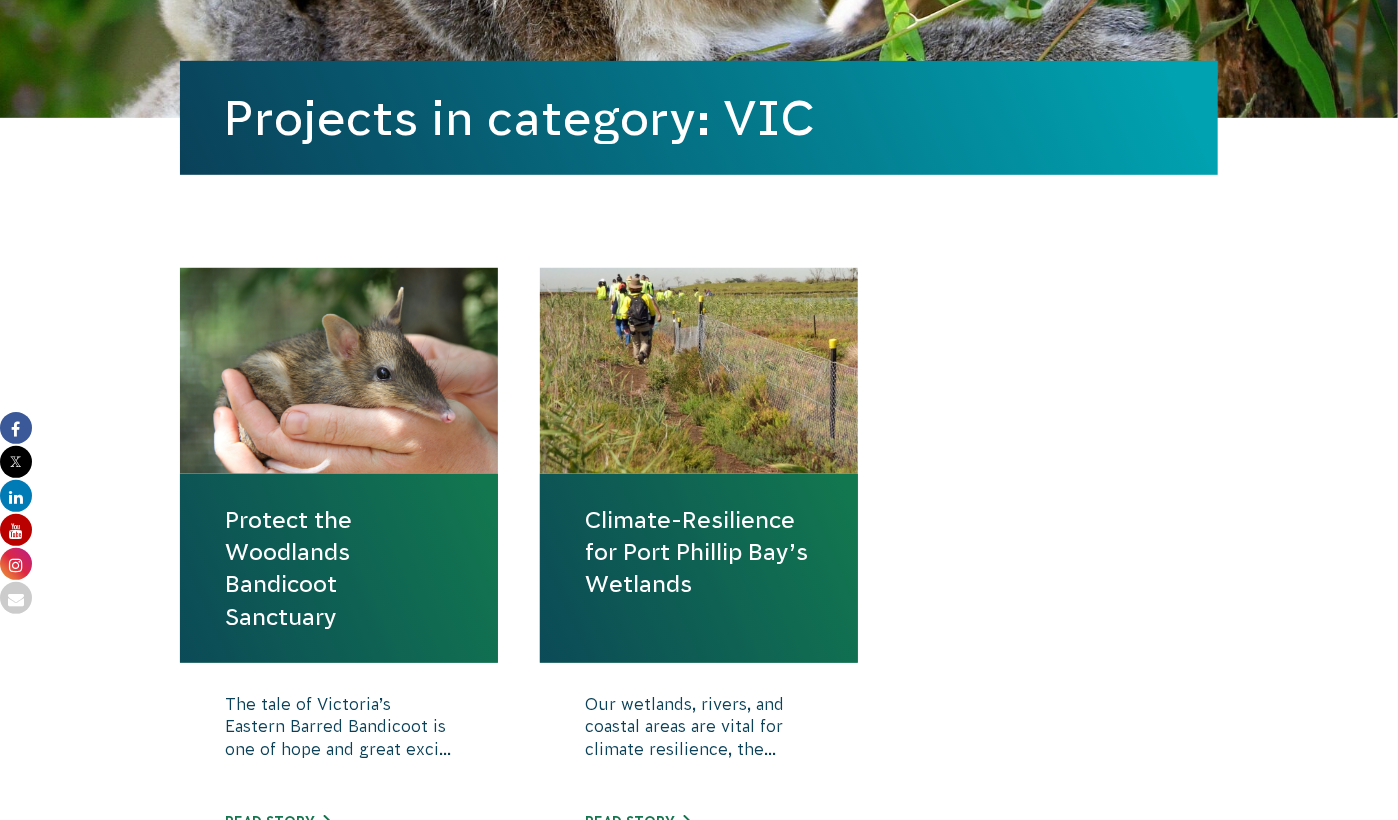 scroll, scrollTop: 666, scrollLeft: 0, axis: vertical 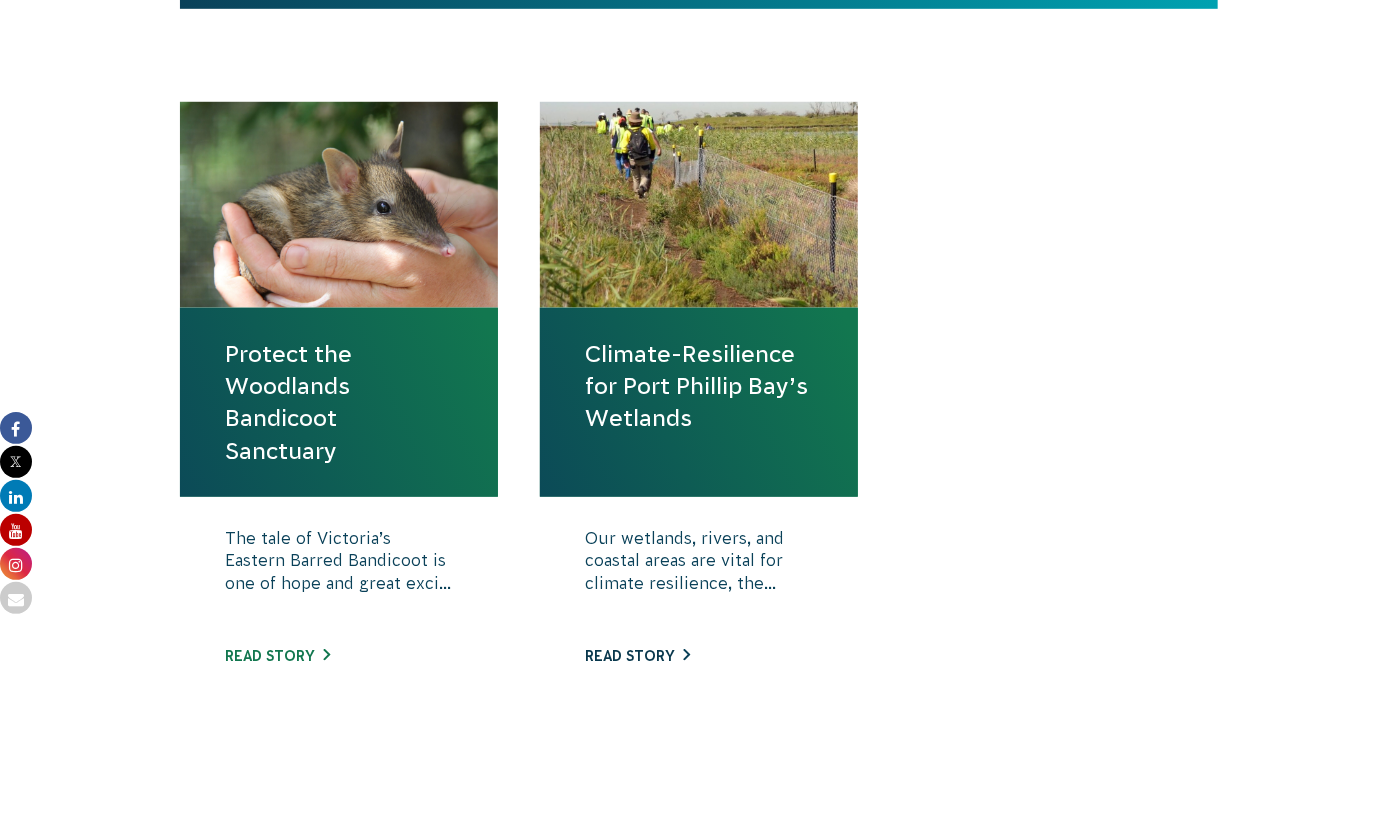 click on "Read story" at bounding box center (637, 656) 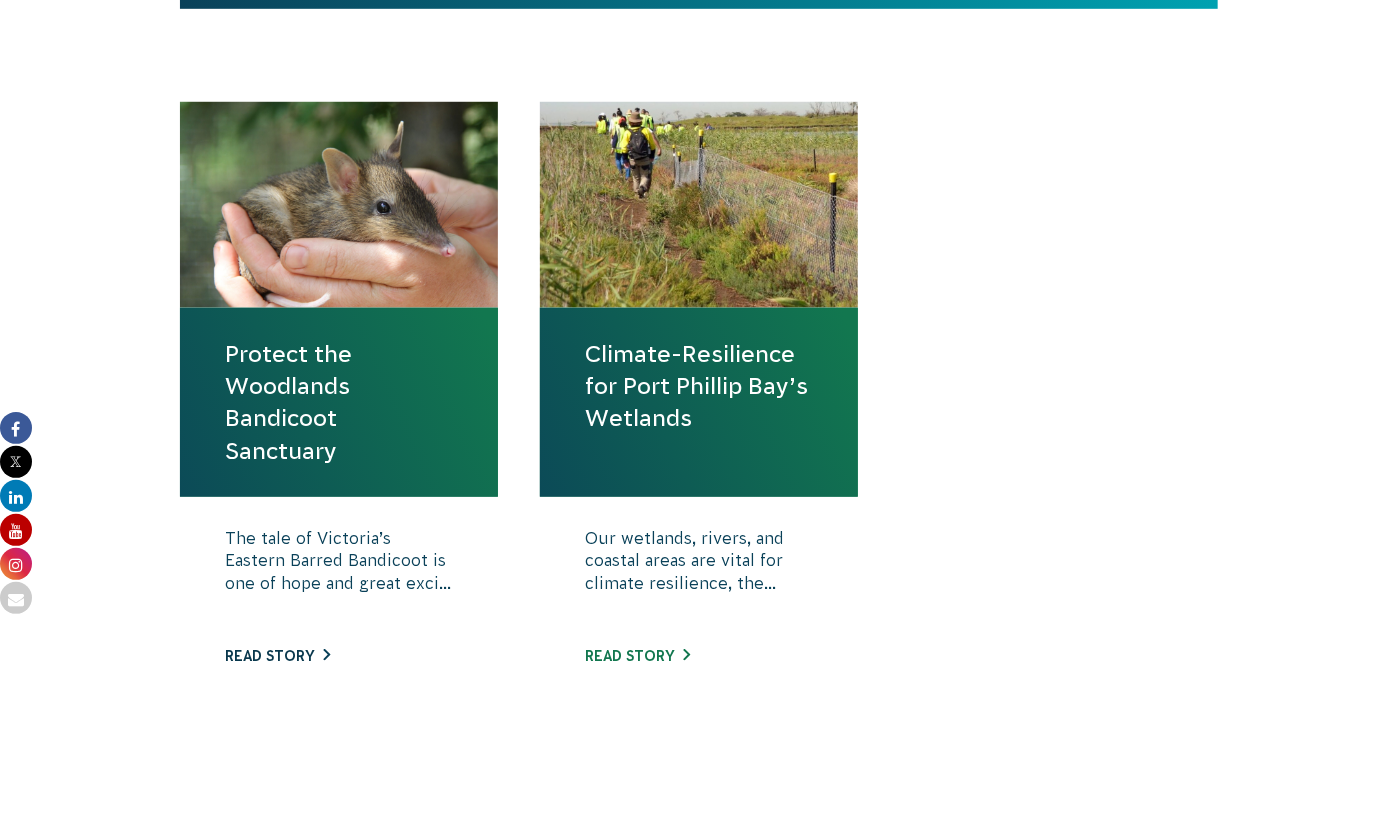 click on "Read story" at bounding box center (277, 656) 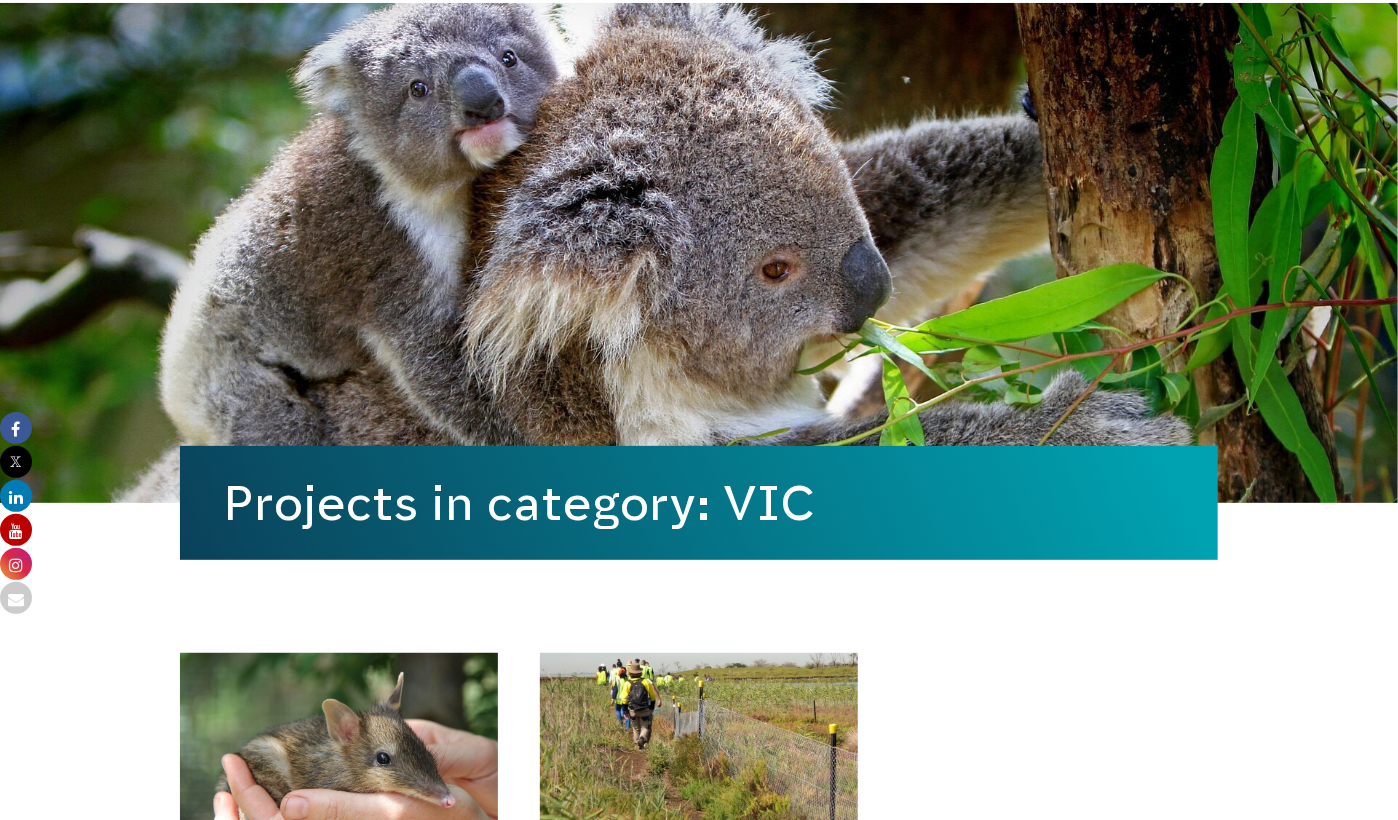 scroll, scrollTop: 0, scrollLeft: 0, axis: both 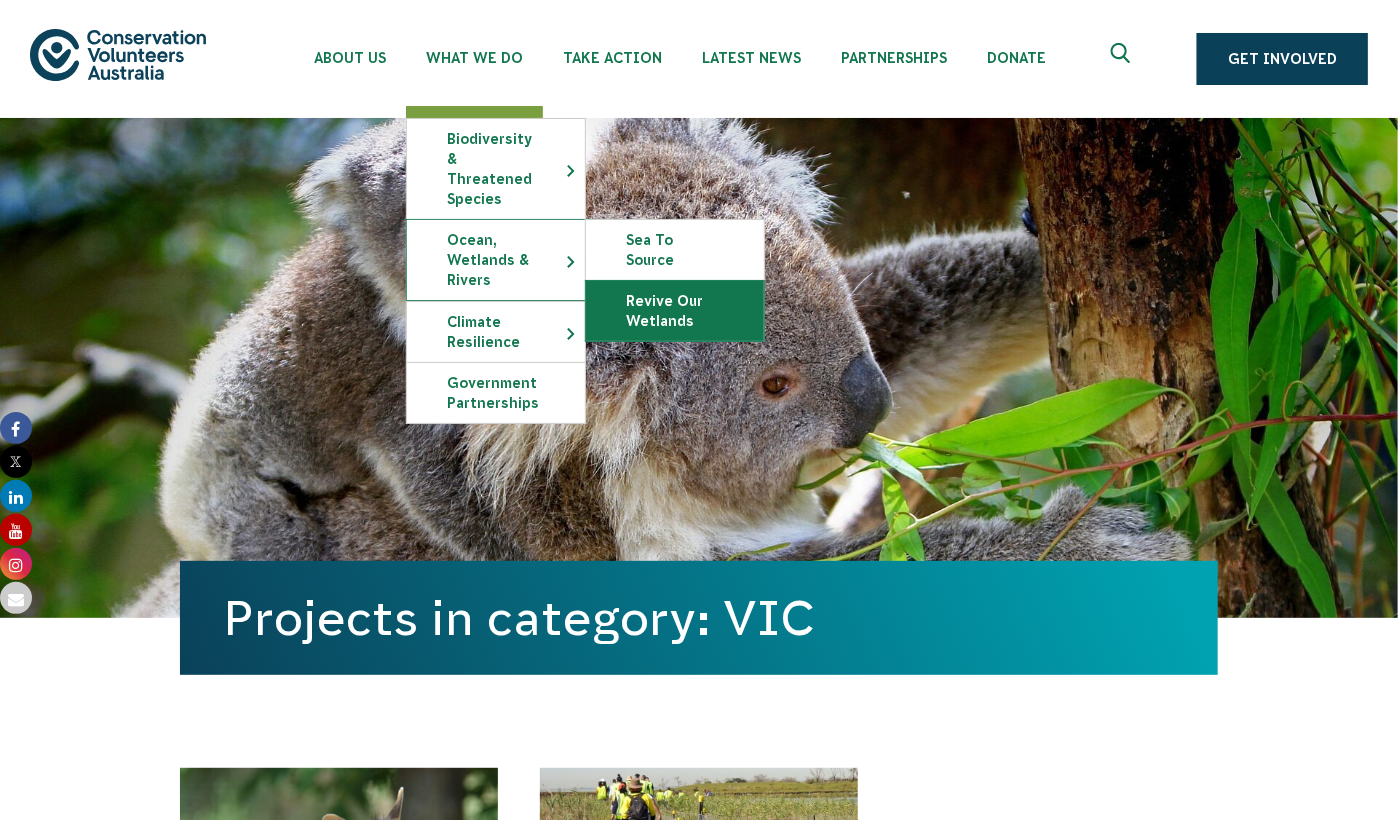 click on "Revive Our Wetlands" at bounding box center [675, 311] 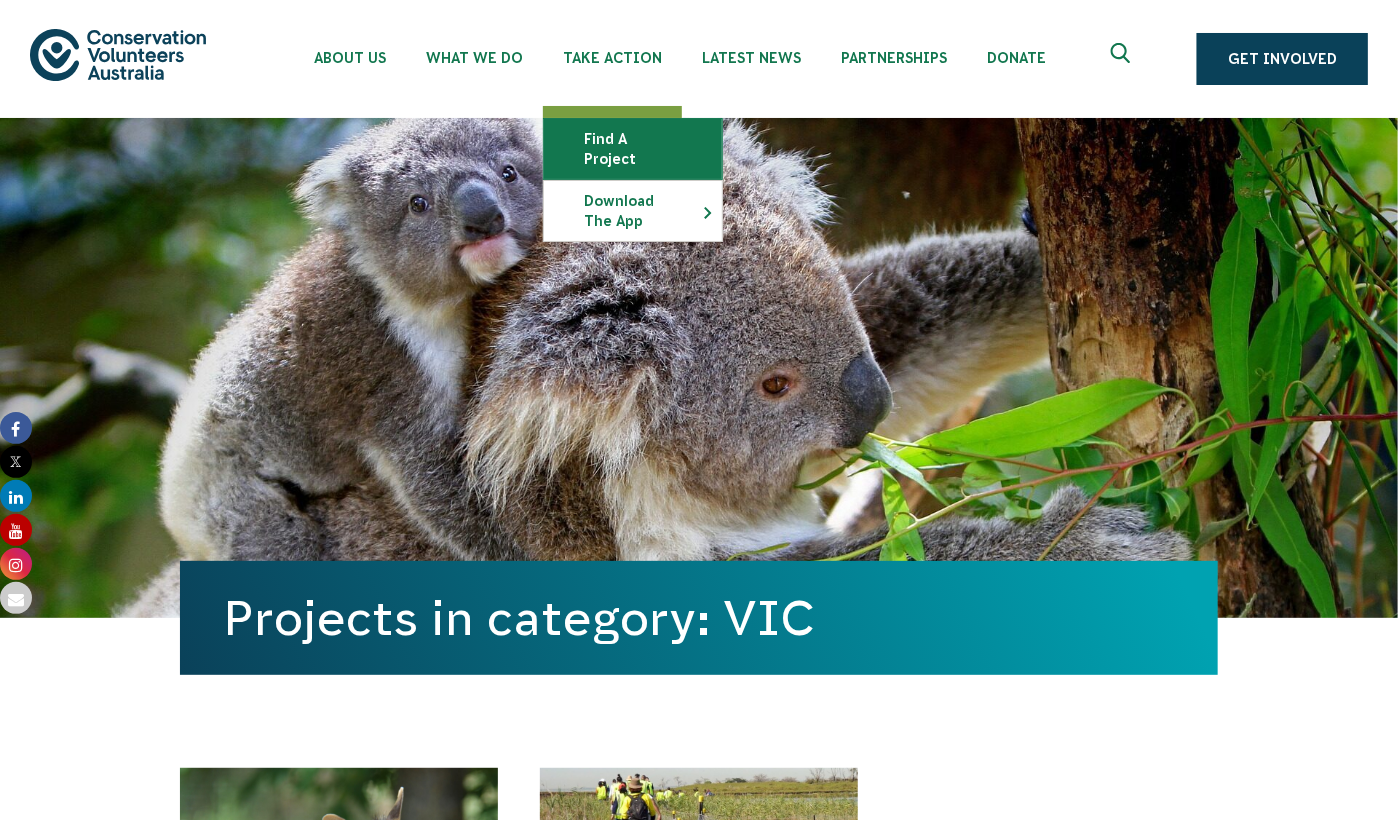 click on "Find a project" at bounding box center [633, 149] 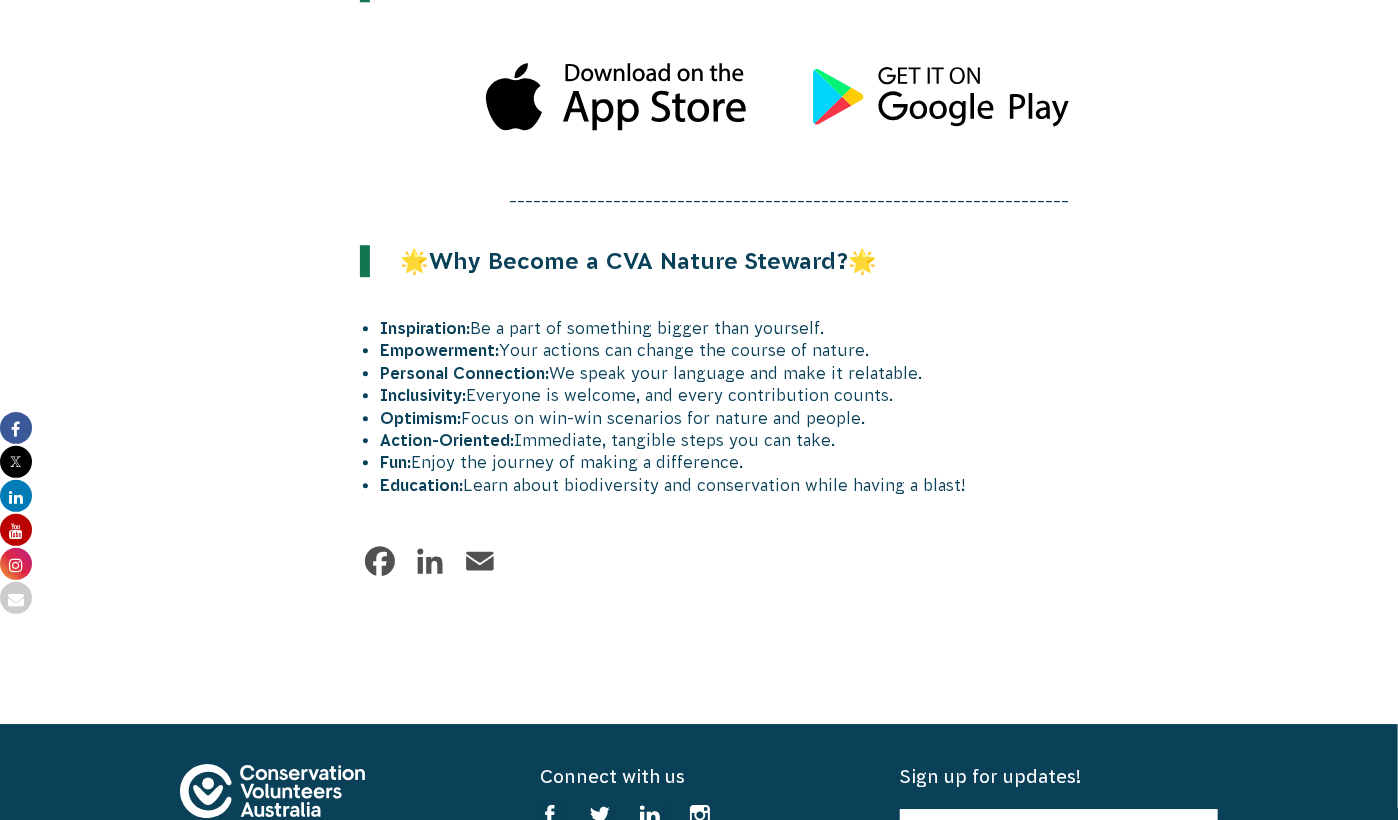 scroll, scrollTop: 2333, scrollLeft: 0, axis: vertical 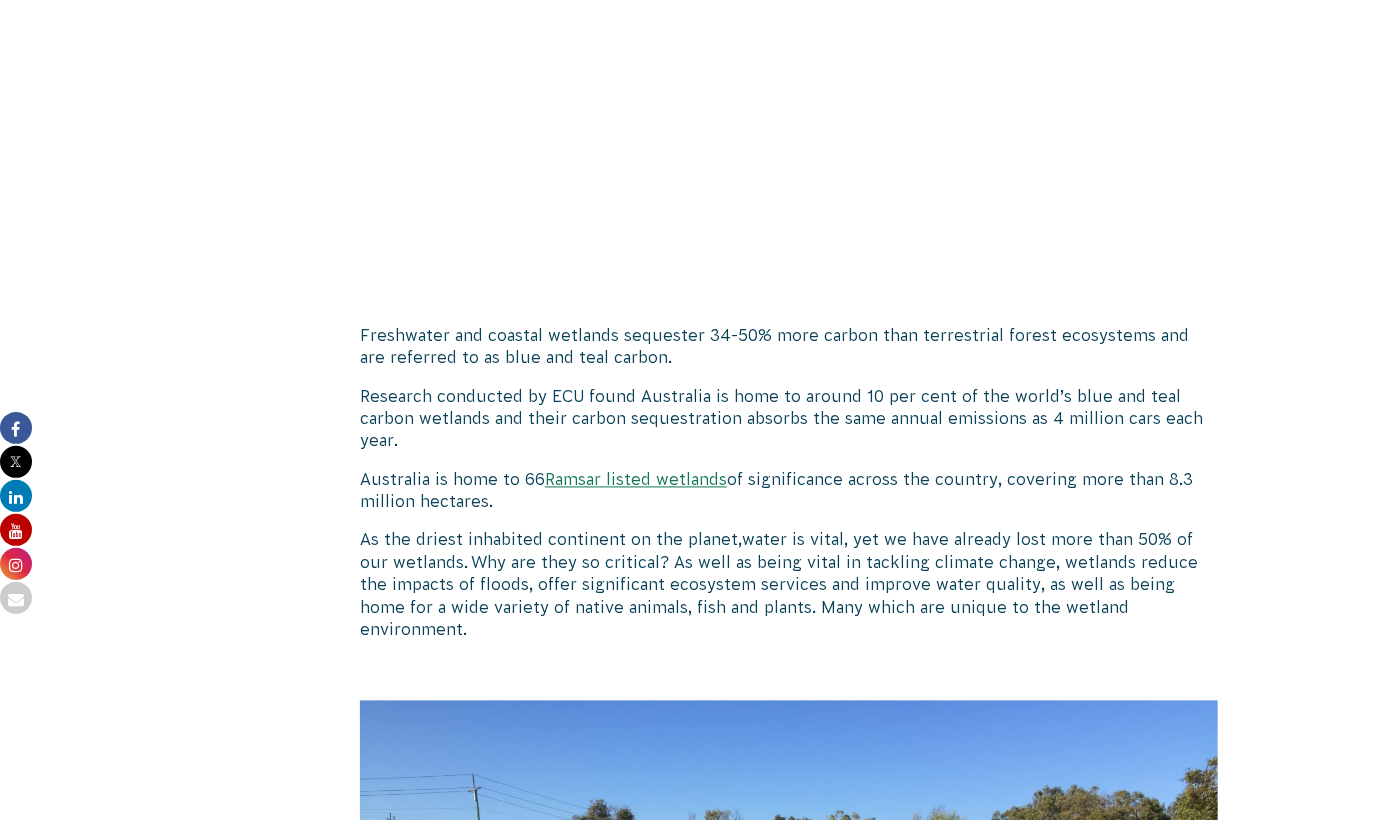 click on "Why are they so critical? As well as being vital in tackling climate change, wetlands reduce the impacts of floods, offer significant ecosystem services and improve water quality, as well as being home for a wide variety of native animals, fish and plants. Many which are unique to the wetland environment" at bounding box center [779, 596] 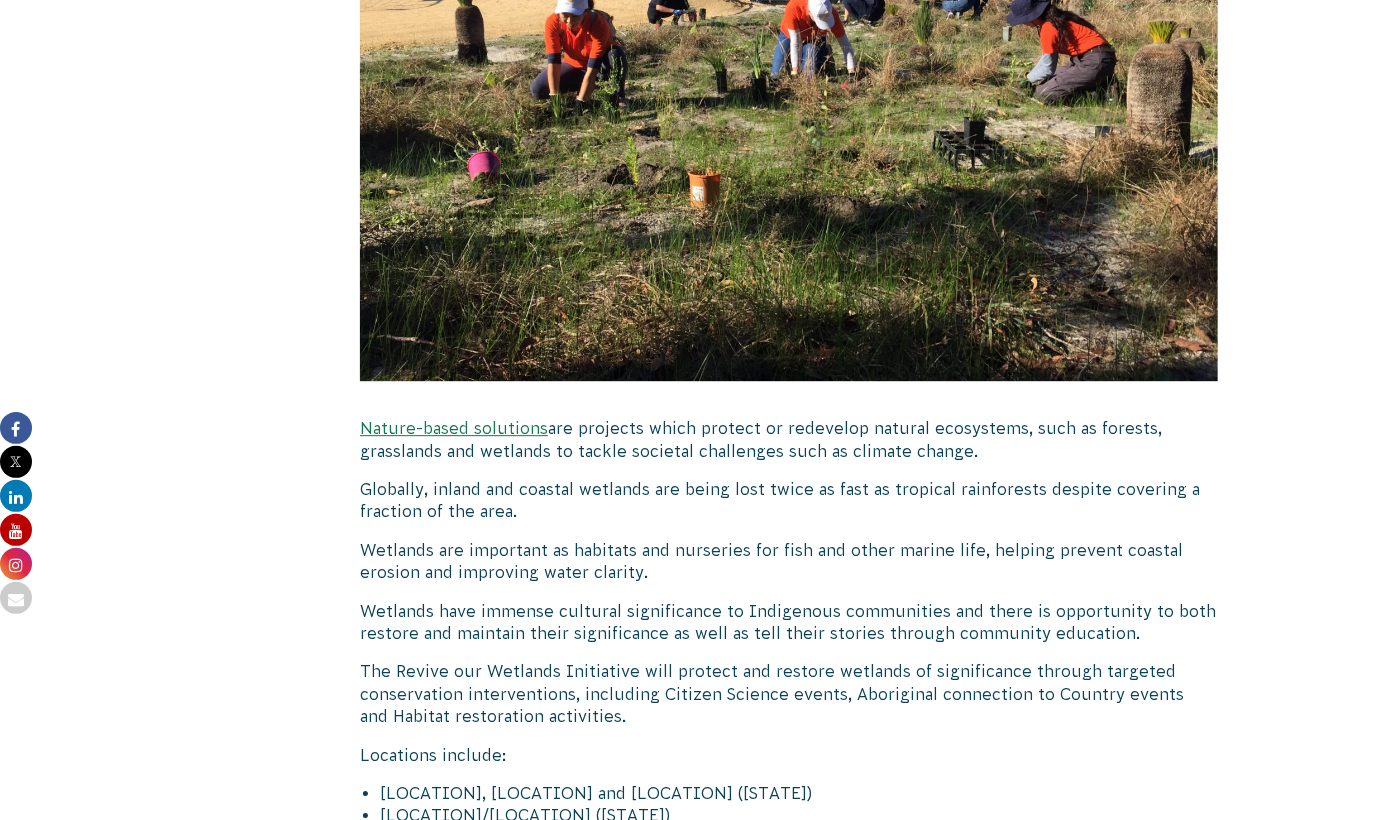 scroll, scrollTop: 2500, scrollLeft: 0, axis: vertical 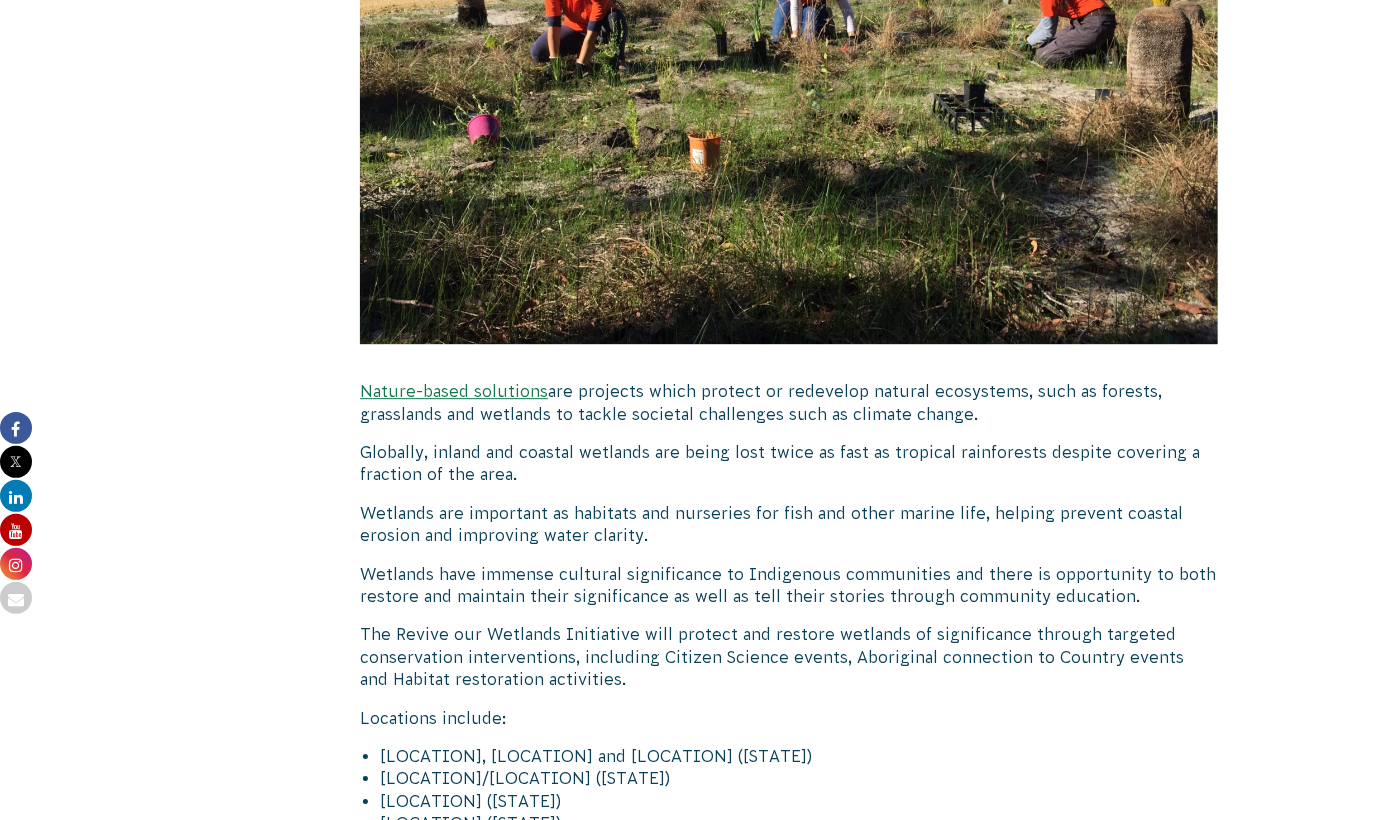 click on "Nature-based solutions  are projects which protect or redevelop natural ecosystems, such as forests, grasslands and wetlands to tackle societal challenges such as climate change." at bounding box center (789, 402) 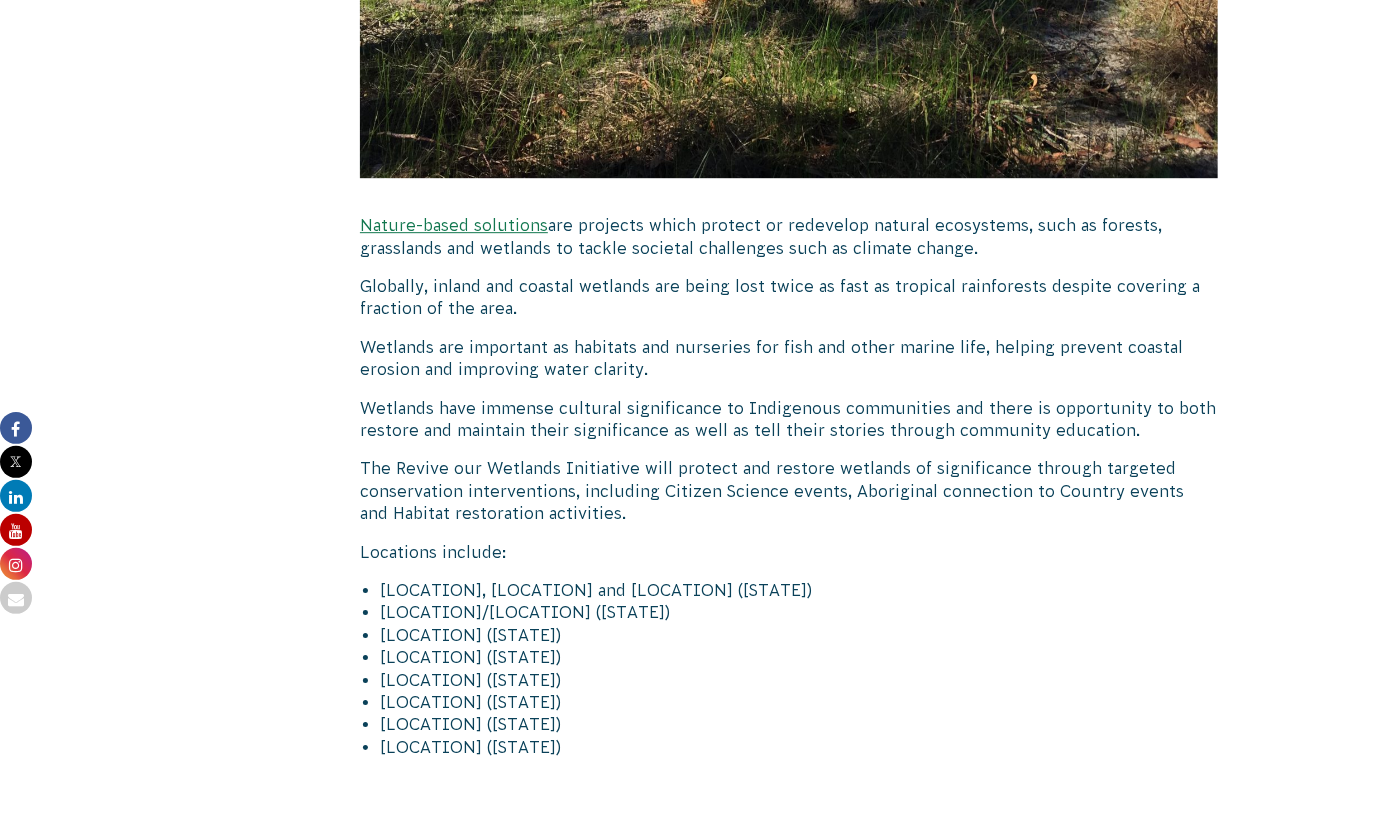 click on "Locations include:" at bounding box center (789, 552) 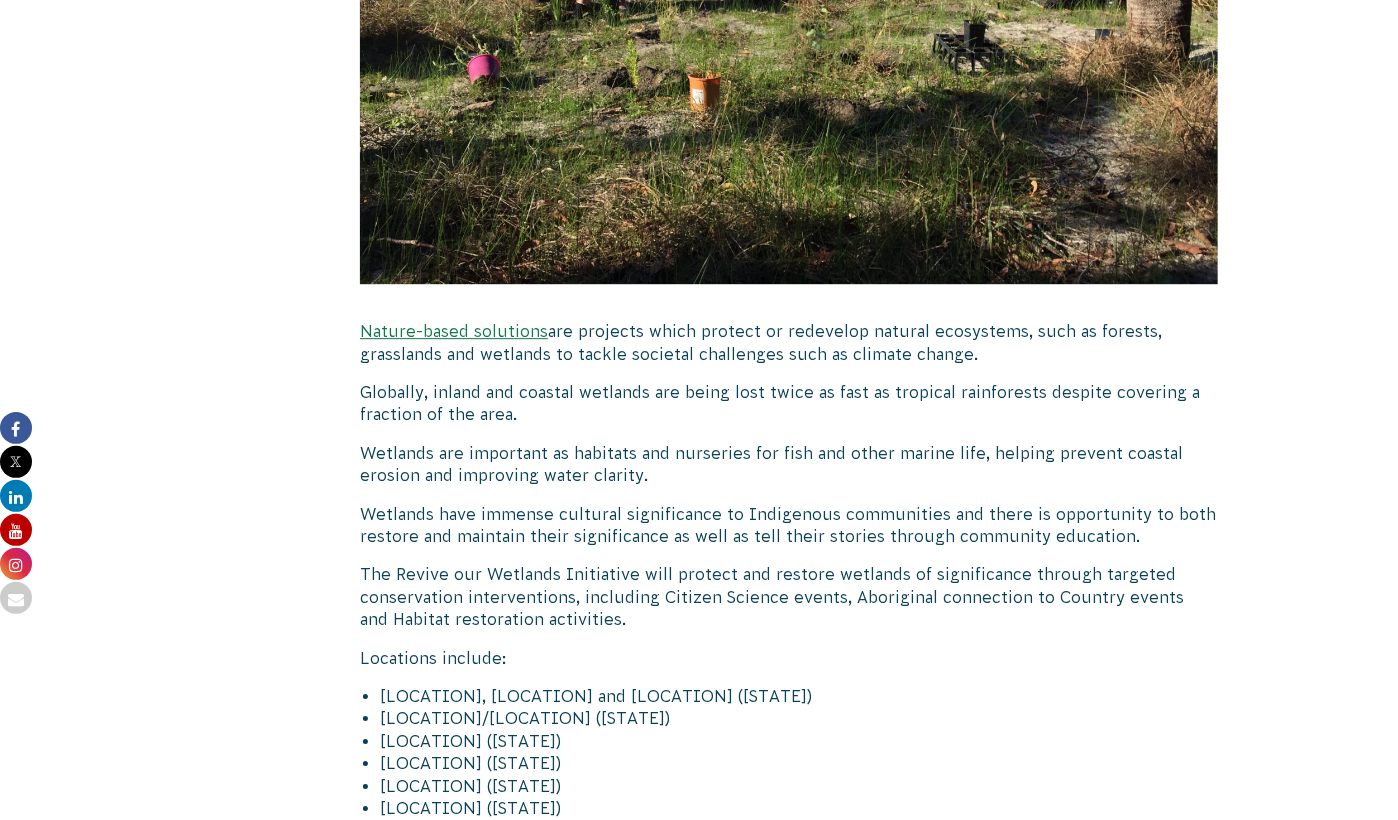 scroll, scrollTop: 2500, scrollLeft: 0, axis: vertical 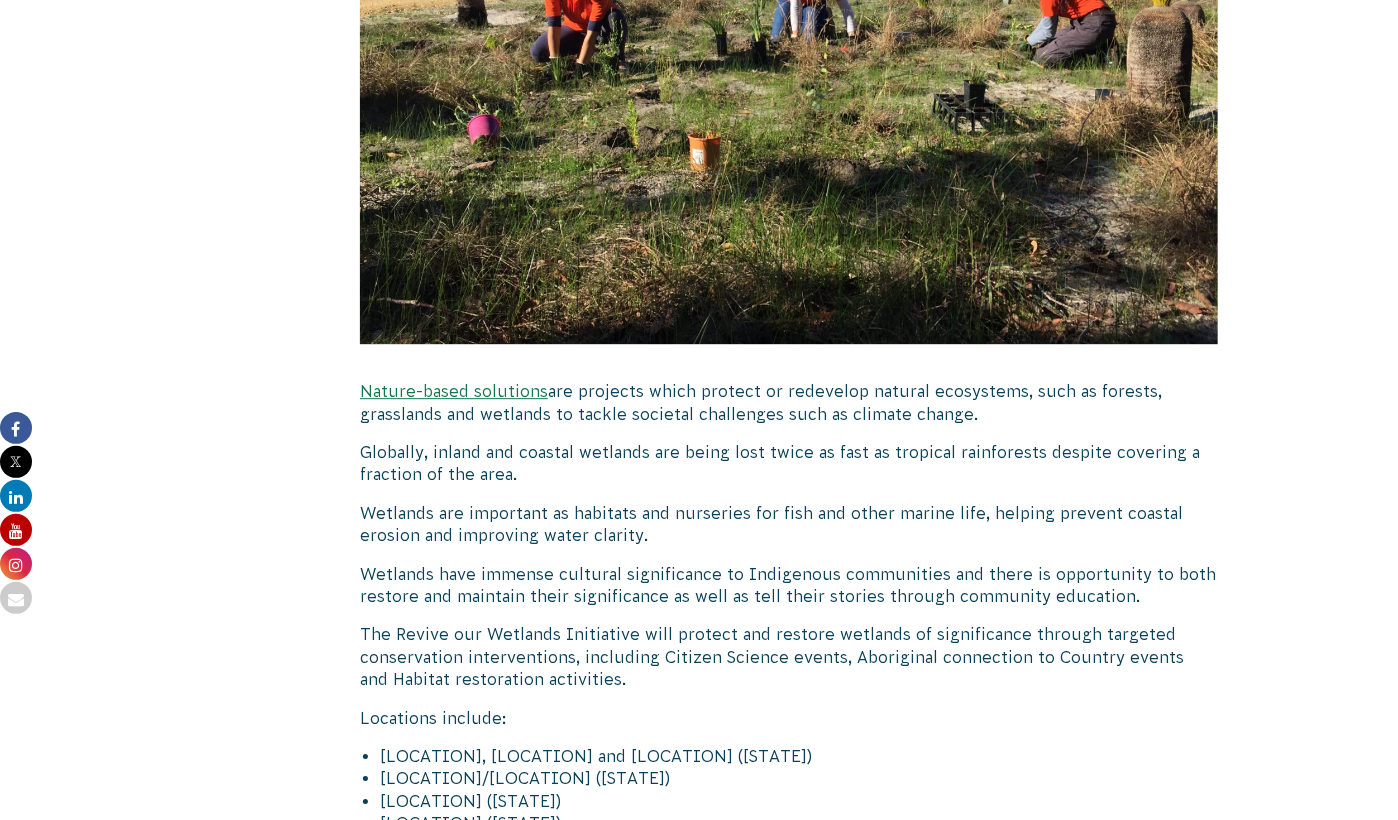 click on "Wetlands are important
Wetlands are a powerful ally in tackling climate change by capturing blue carbon, protecting our coasts from wild weather events, and cleaning our water.
They’re also vital to tackling the decline in biodiversity as well. Unfortunately, only 5% of Australia’s Wetlands remain – it’s time to invest in nature-based solutions to these challenges.
Blue and teal carbon systems
Coastal wetlands act as blue carbon systems, and freshwater wetlands as teal carbon systems, which are both critically important in regulating greenhouse gases and capture carbon.
Together, we will restore and protect wetlands across Australia to tackle climate change under our Revive campaign.
What is blue carbon?
Freshwater and coastal wetlands sequester 34-50% more carbon than terrestrial forest ecosystems and are referred to as blue and teal carbon.
Australia is home to 66  Ramsar listed wetlands
As the driest inhabited continent on the planet ," at bounding box center (789, 372) 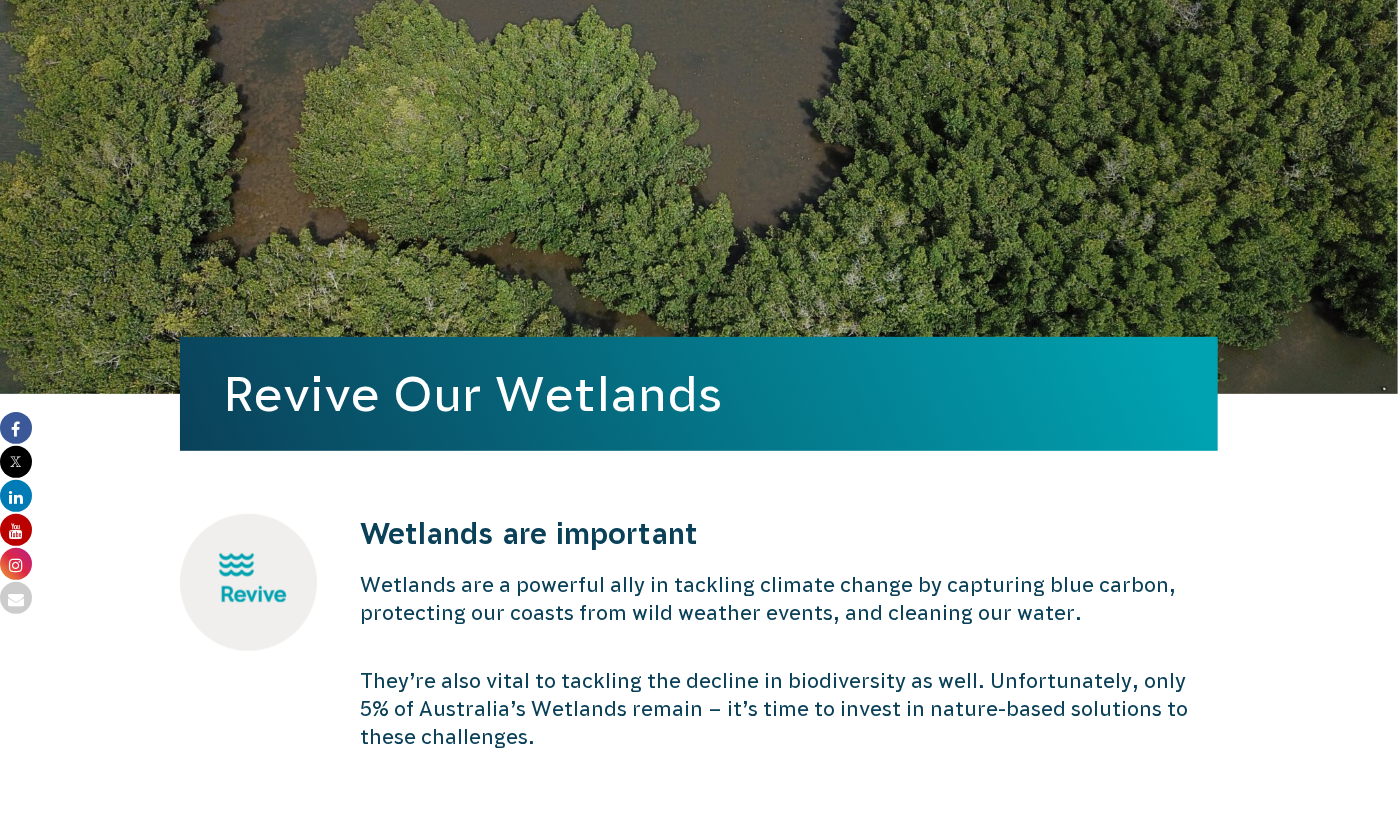 scroll, scrollTop: 0, scrollLeft: 0, axis: both 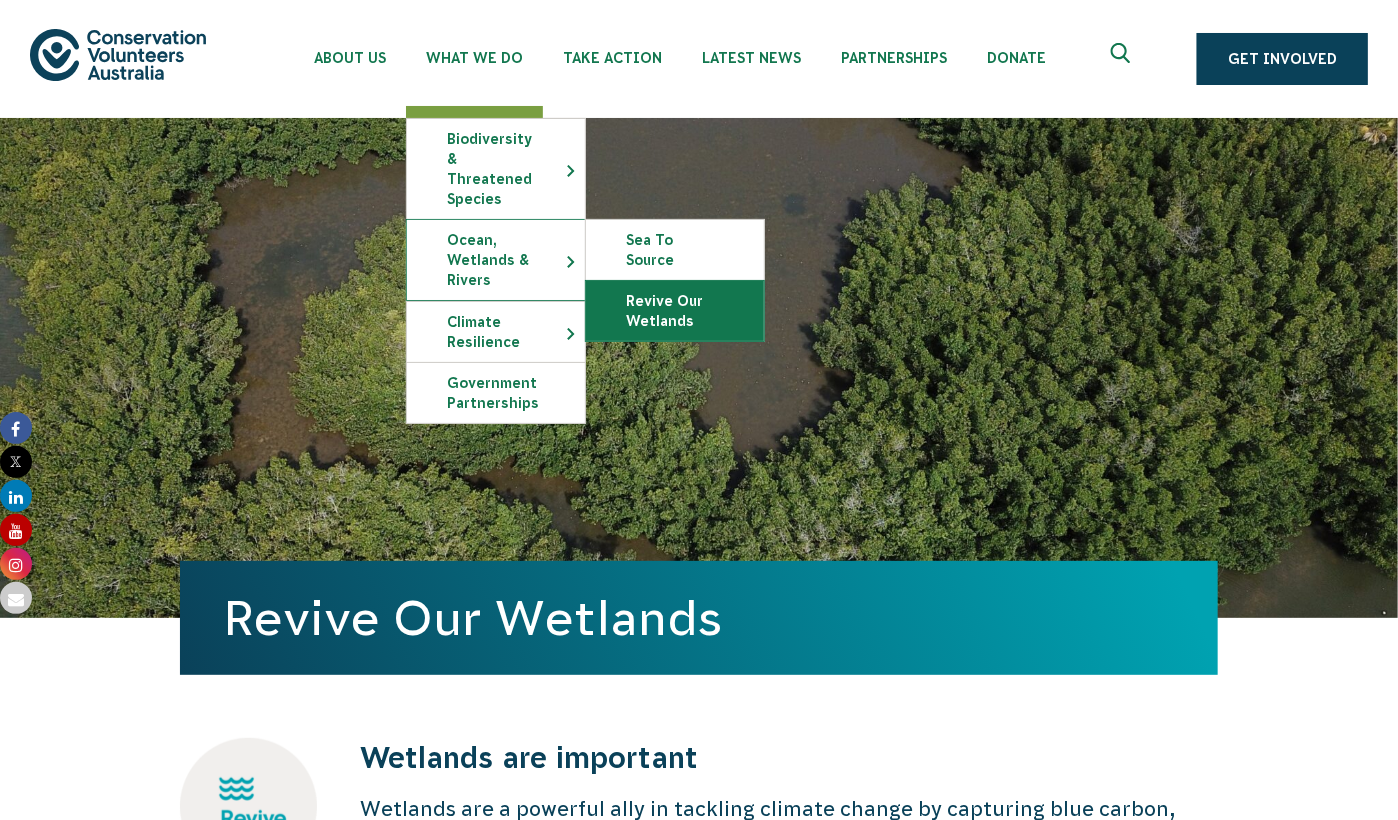 click on "Revive Our Wetlands" at bounding box center [675, 311] 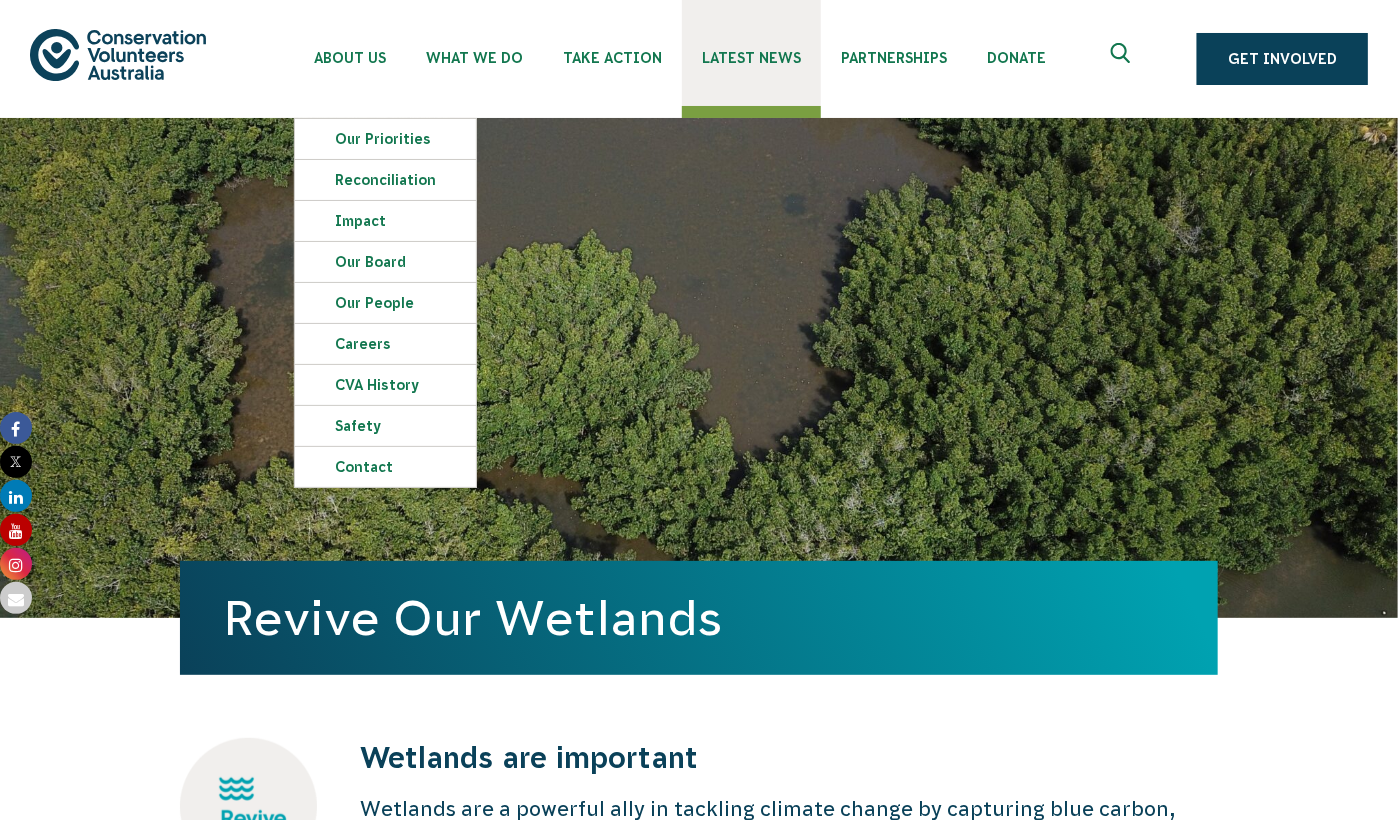 click on "Latest News" at bounding box center (751, 53) 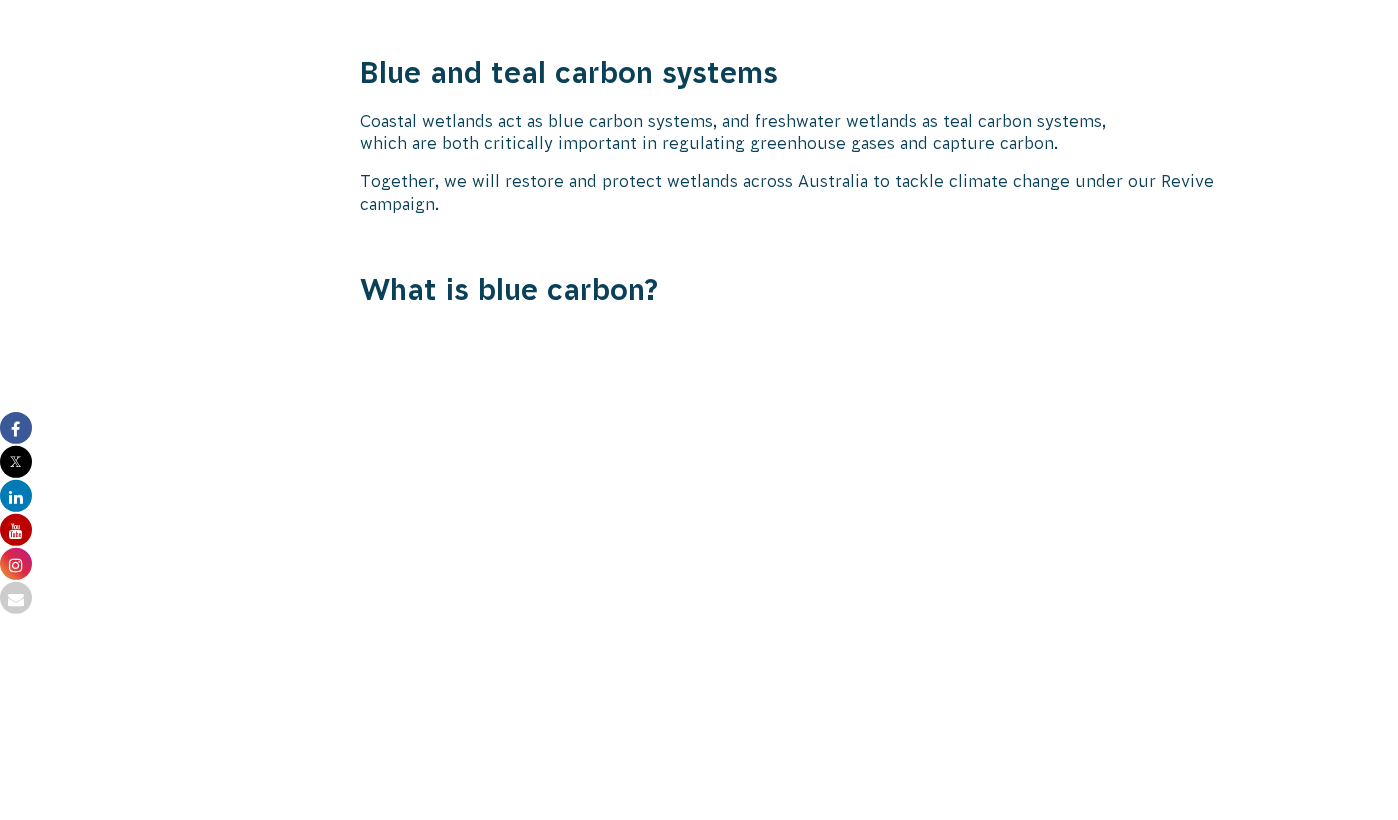 scroll, scrollTop: 1833, scrollLeft: 0, axis: vertical 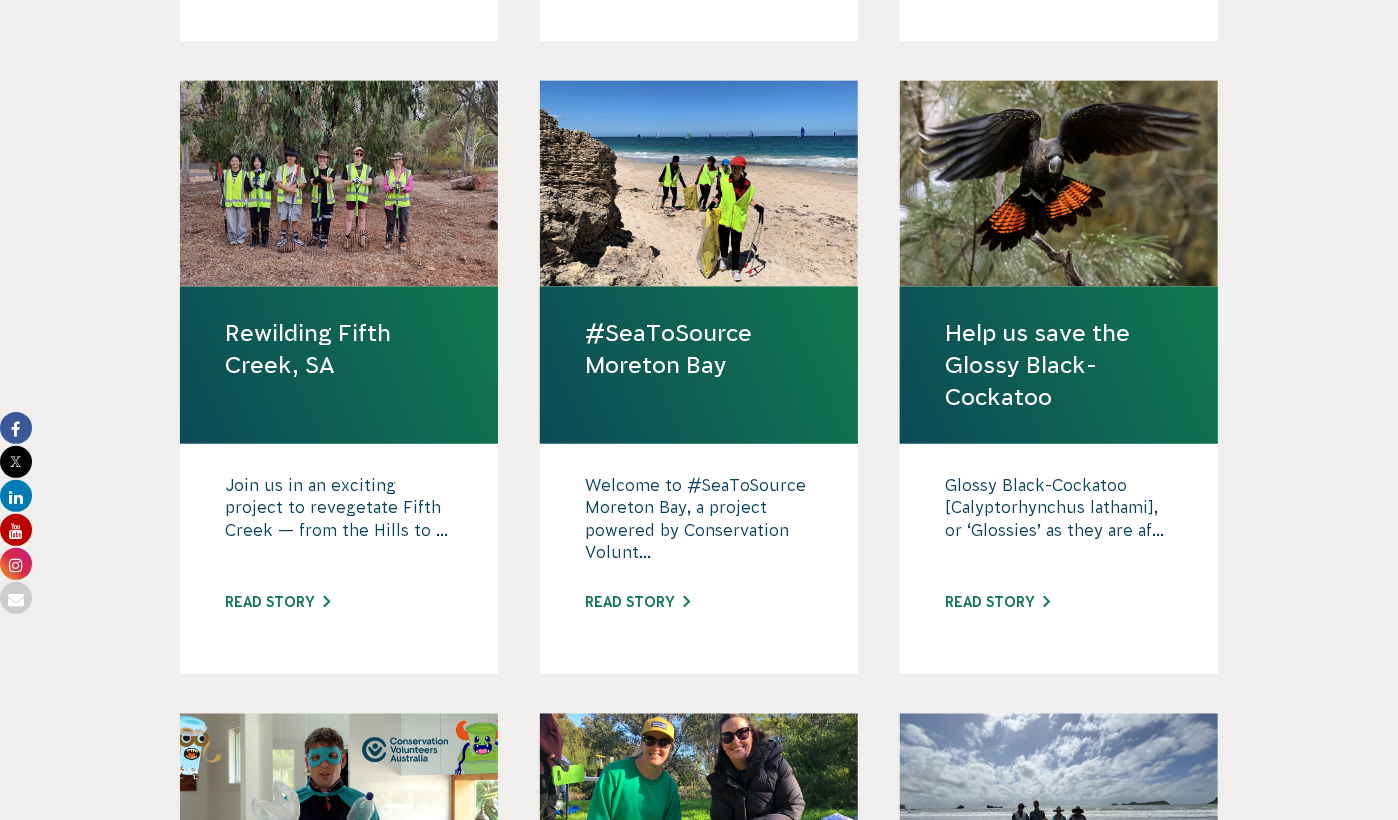 click on "About Us
Our Priorities
Reconciliation
Impact
Our Board
Our People
Careers
CVA history
Safety
Contact
What We Do
Biodiversity & Threatened Species
Nature Blocks
Nature Stewardship
Nature Ambassadors
Citizen Science
Ocean, Wetlands & Rivers" at bounding box center (699, 691) 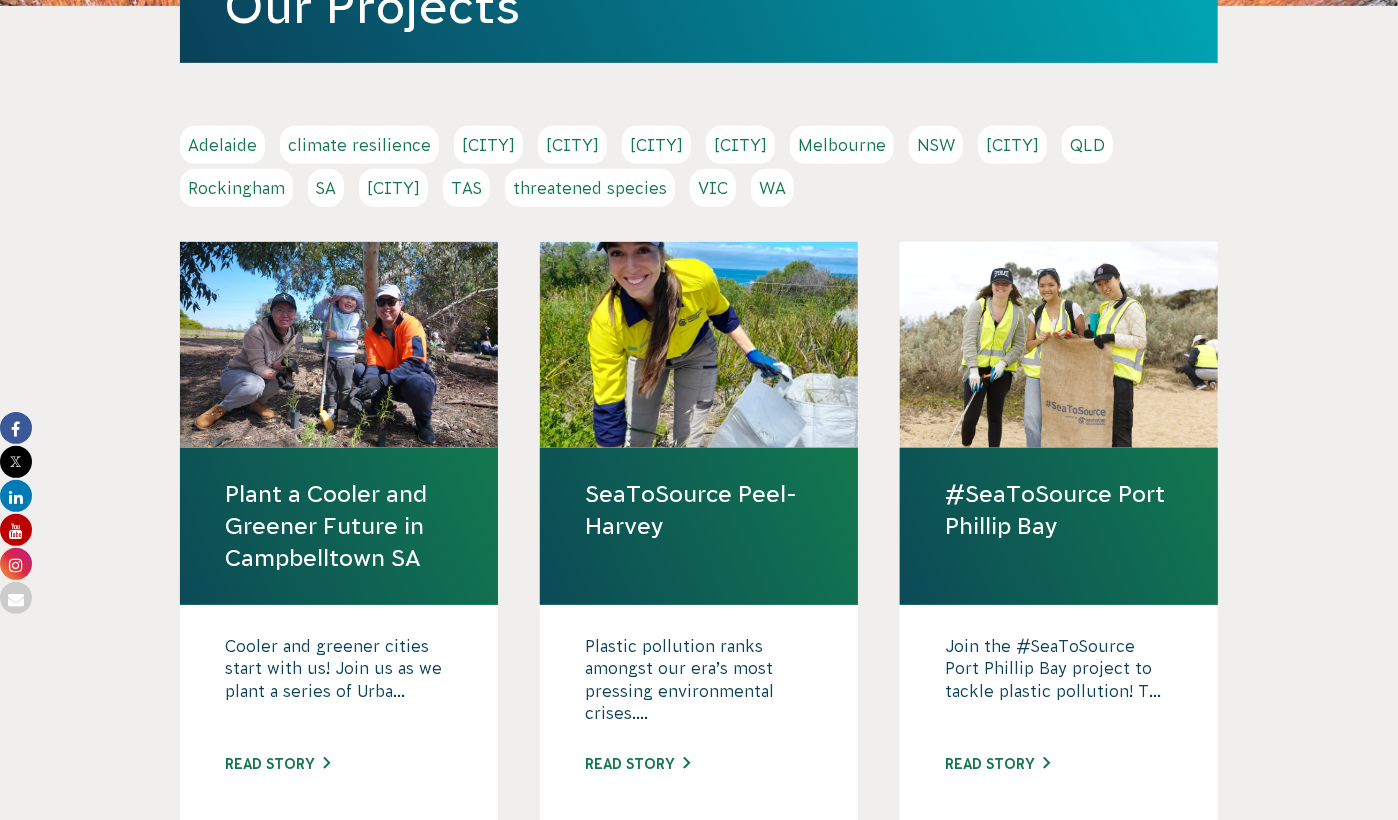 scroll, scrollTop: 333, scrollLeft: 0, axis: vertical 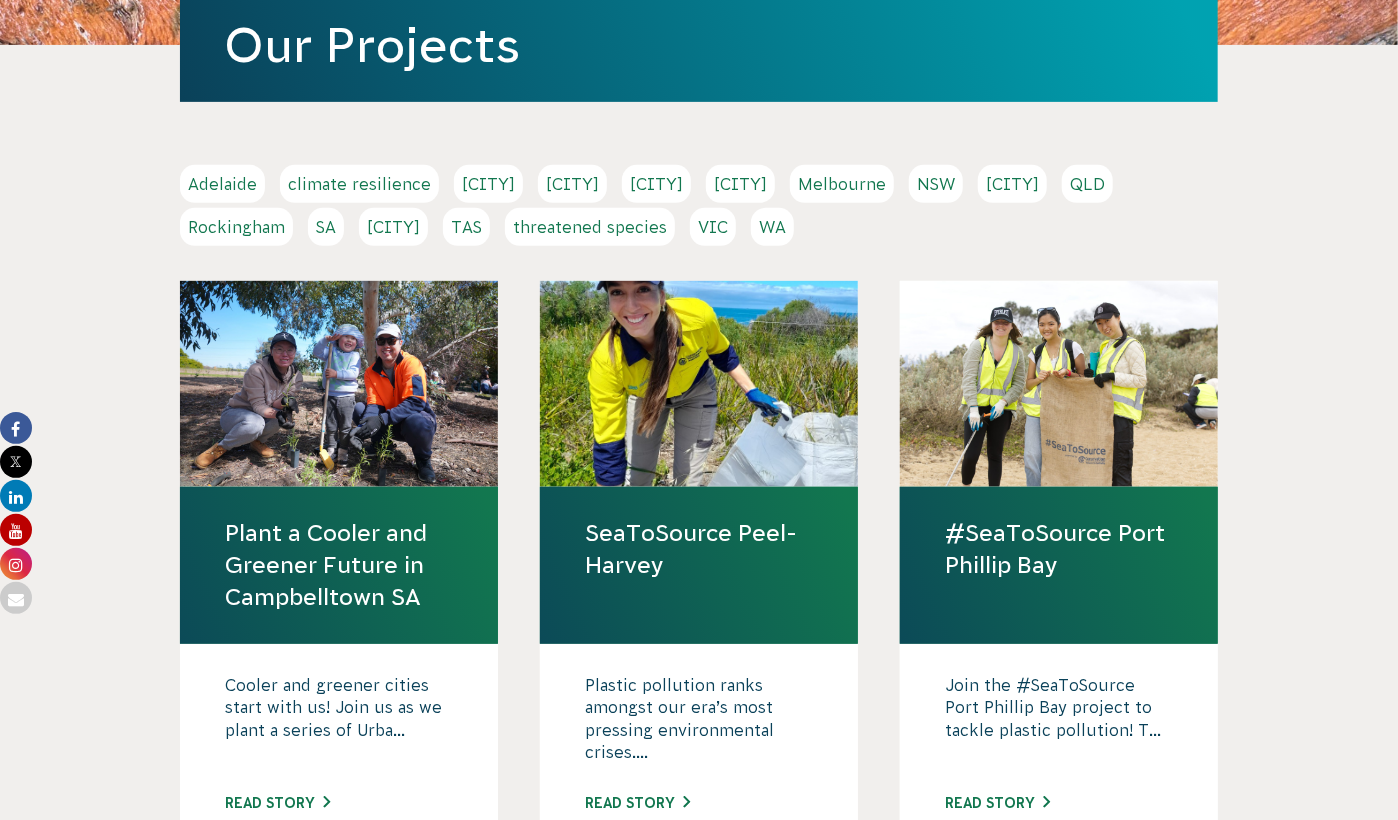click on "Melbourne" at bounding box center [842, 184] 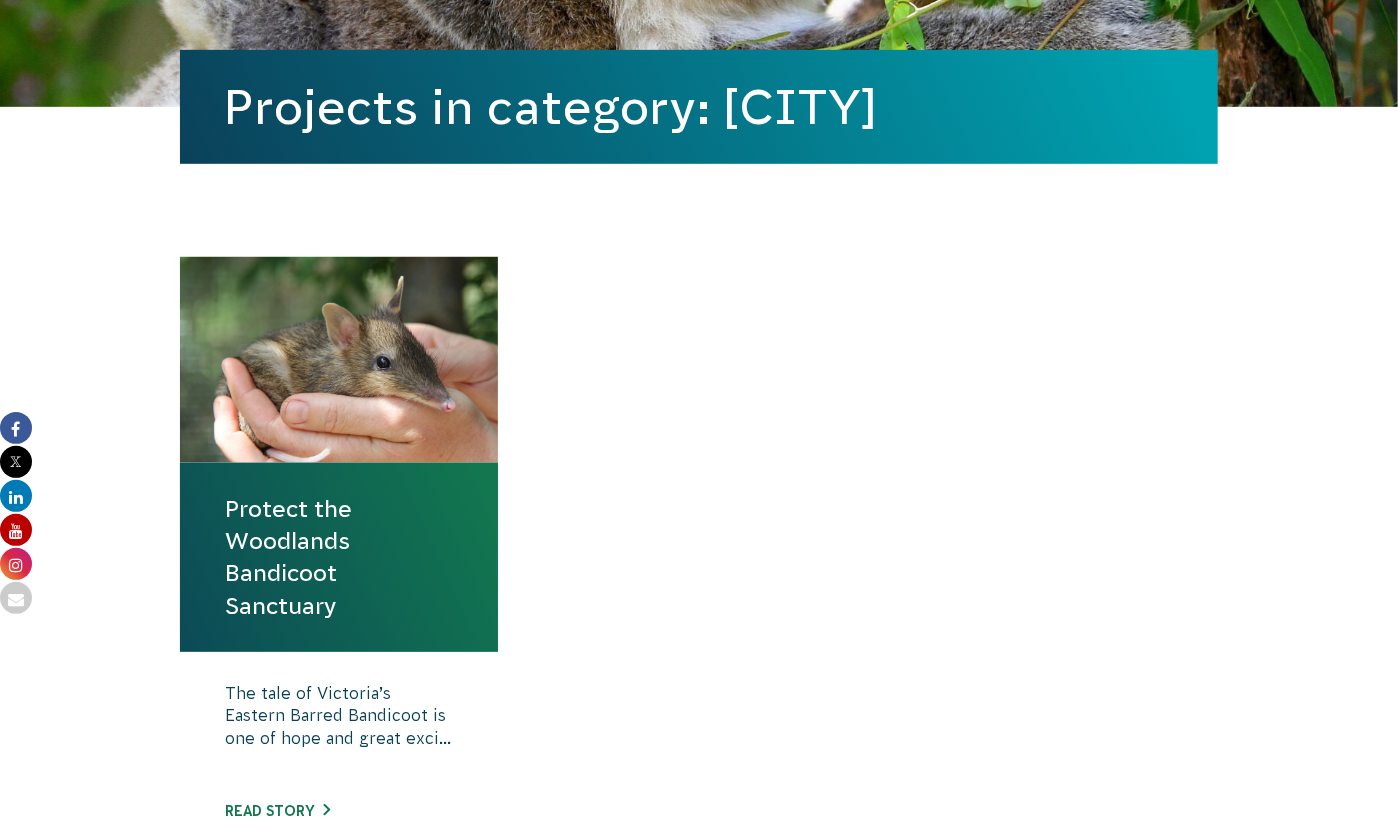 scroll, scrollTop: 666, scrollLeft: 0, axis: vertical 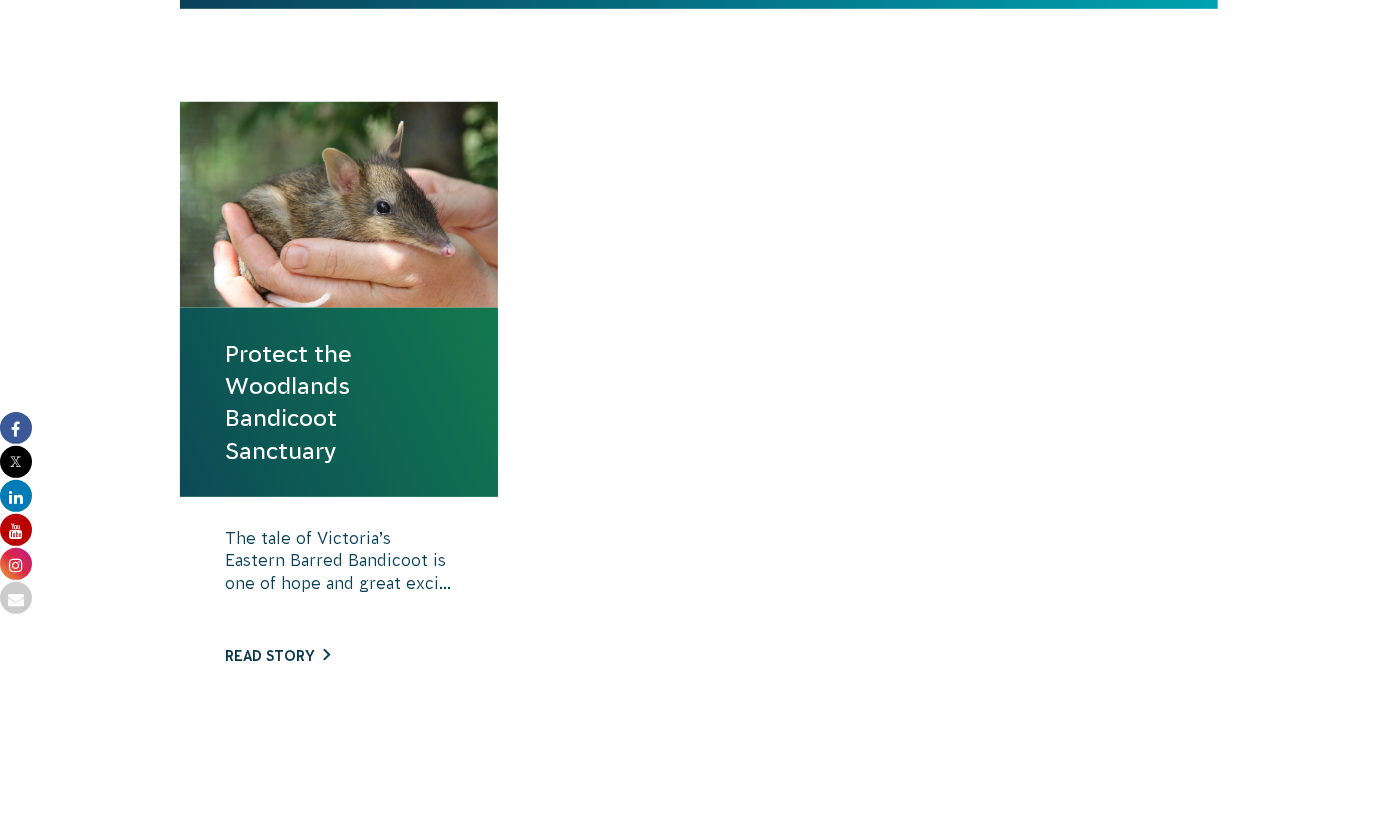 click on "Read story" at bounding box center (277, 656) 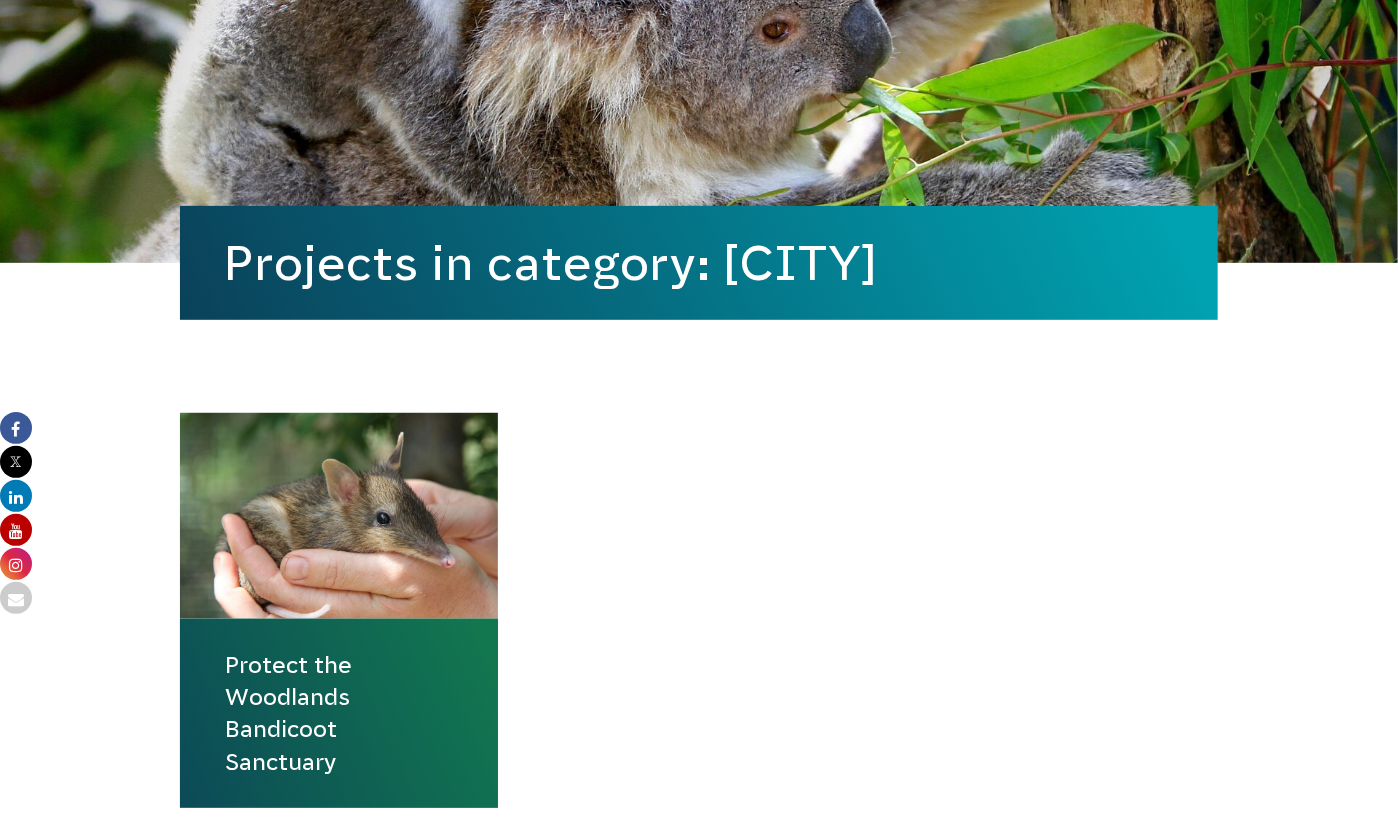 scroll, scrollTop: 0, scrollLeft: 0, axis: both 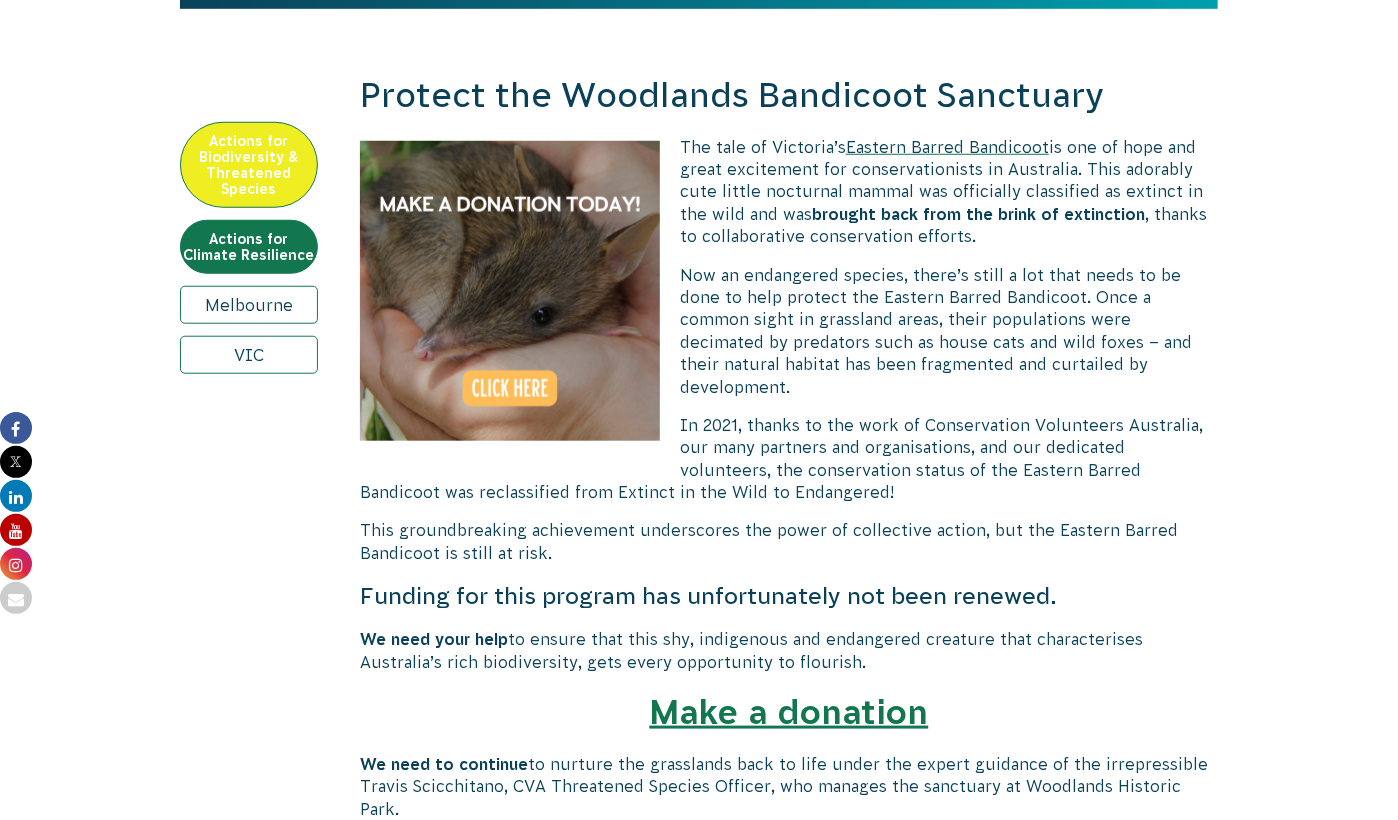 click on "In 2021, thanks to the work of Conservation Volunteers Australia, our many partners and organisations, and our dedicated volunteers, the conservation status of the Eastern Barred Bandicoot was reclassified from Extinct in the Wild to Endangered!" at bounding box center [789, 459] 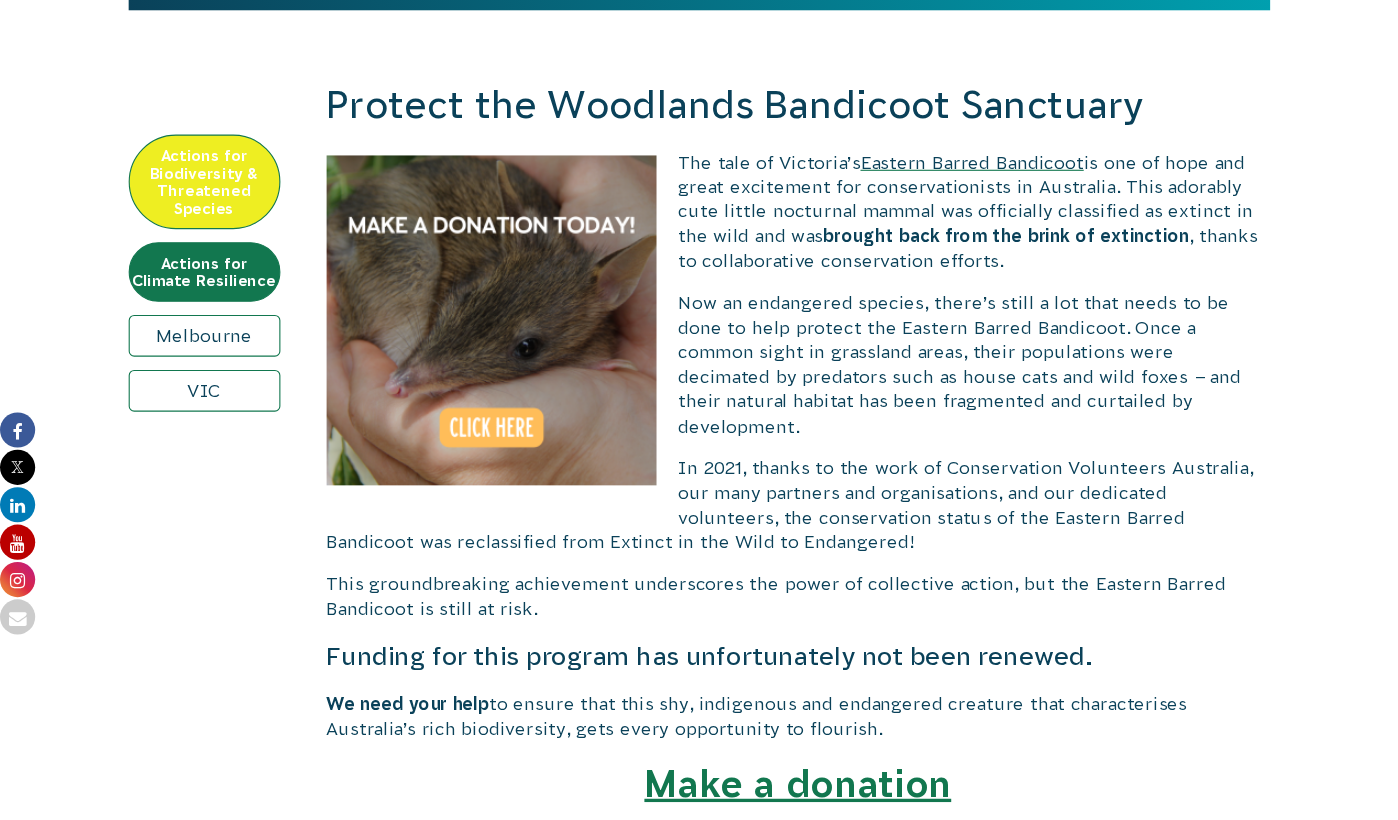 scroll, scrollTop: 666, scrollLeft: 0, axis: vertical 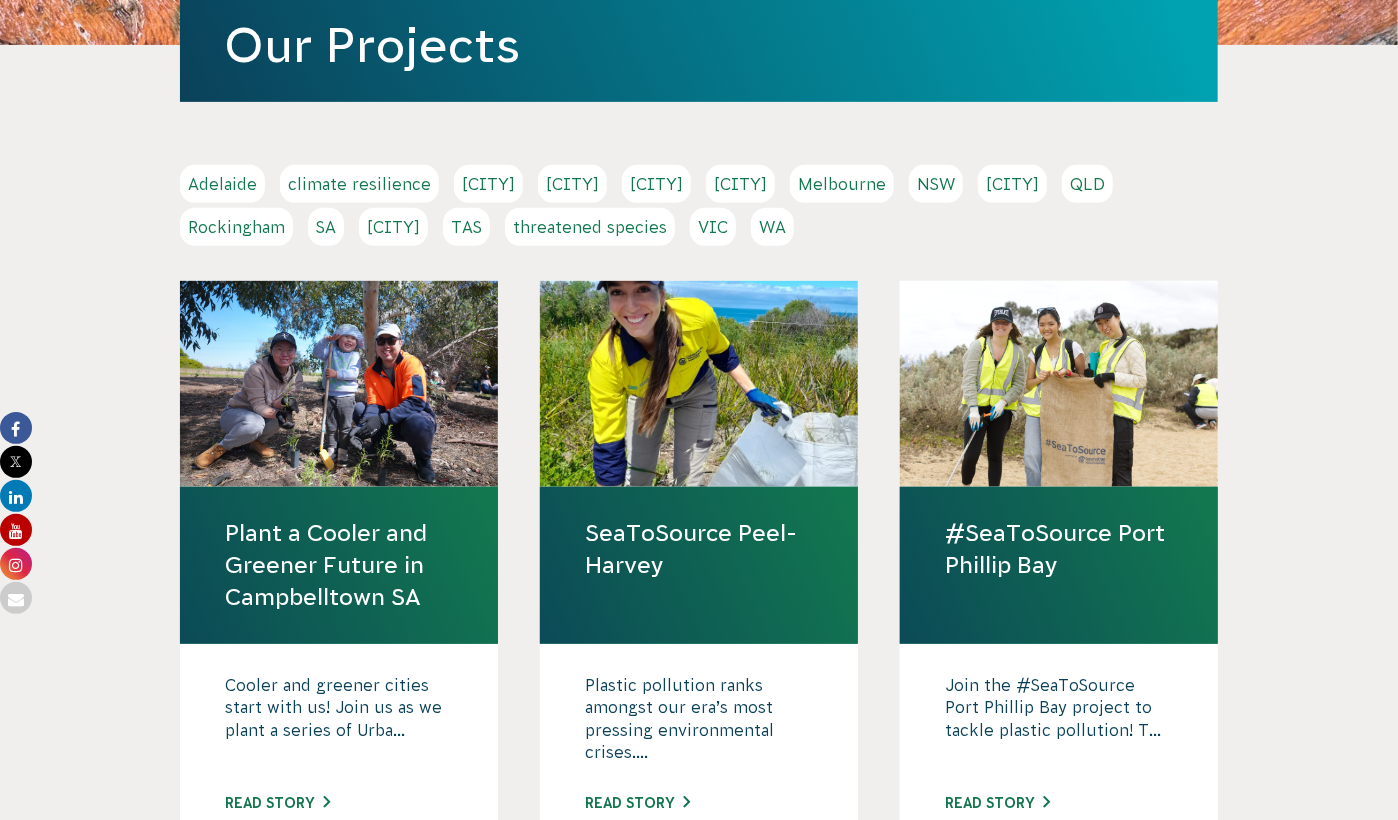 click on "VIC" at bounding box center [713, 227] 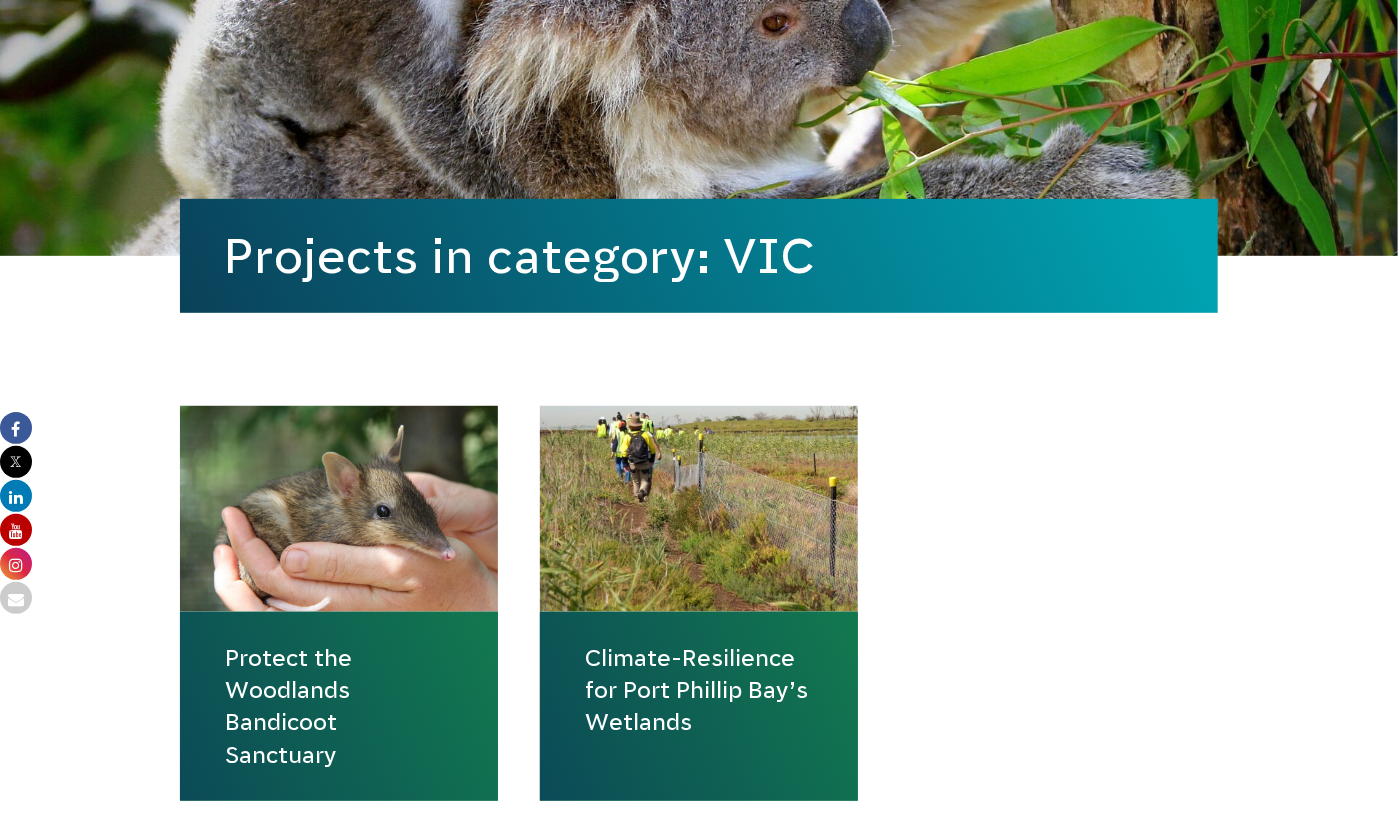 scroll, scrollTop: 666, scrollLeft: 0, axis: vertical 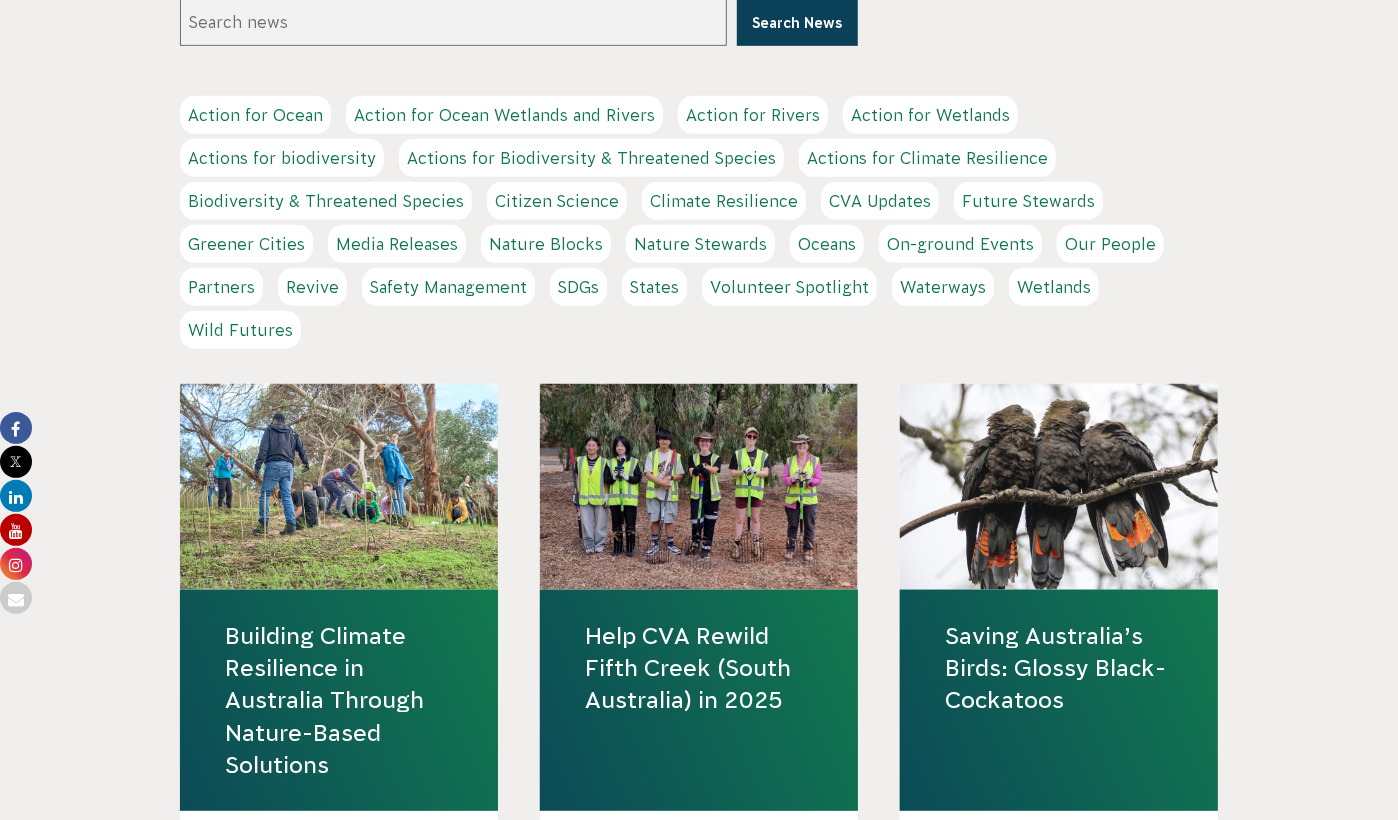 click on "Search news" at bounding box center (453, 22) 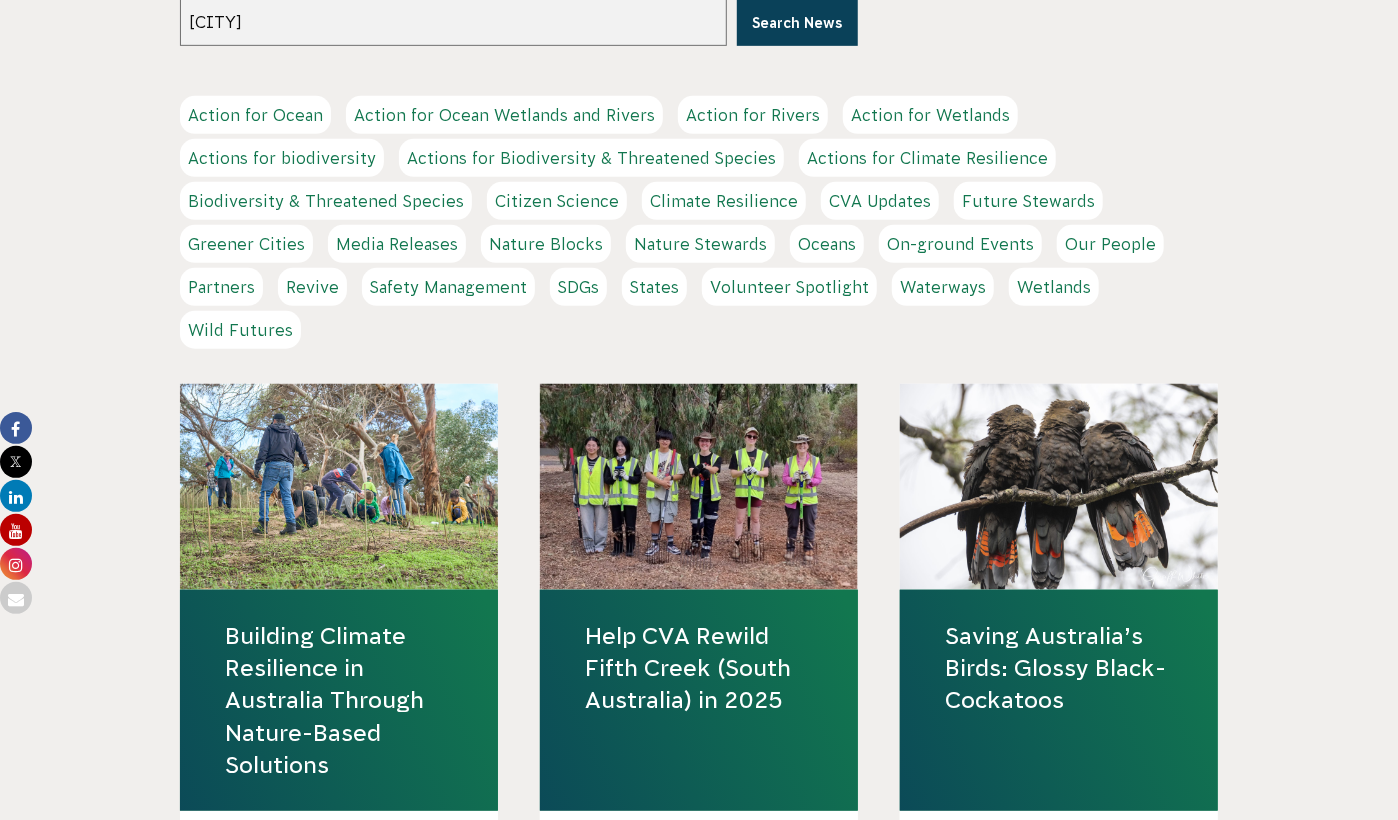 click on "Search News" at bounding box center [797, 22] 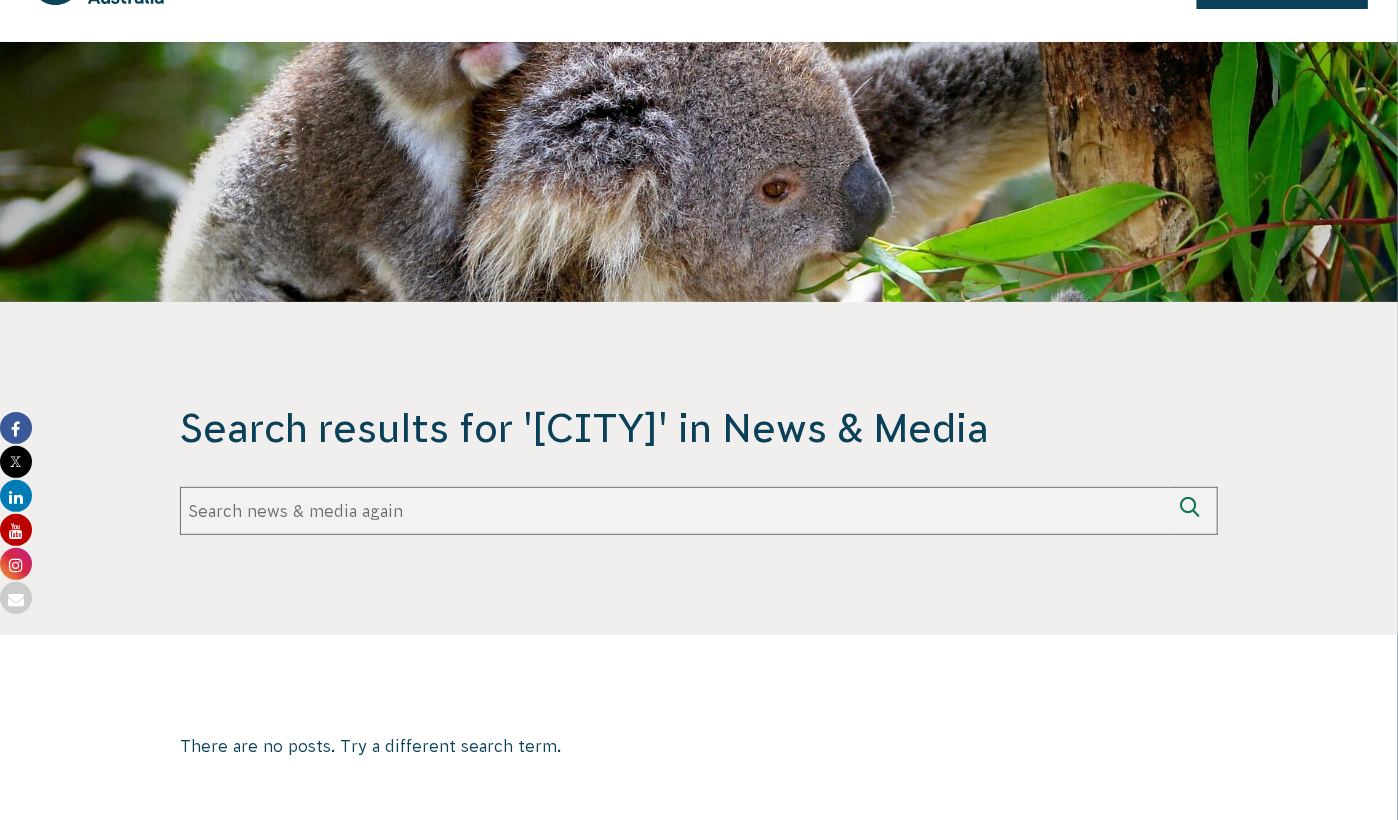 scroll, scrollTop: 166, scrollLeft: 0, axis: vertical 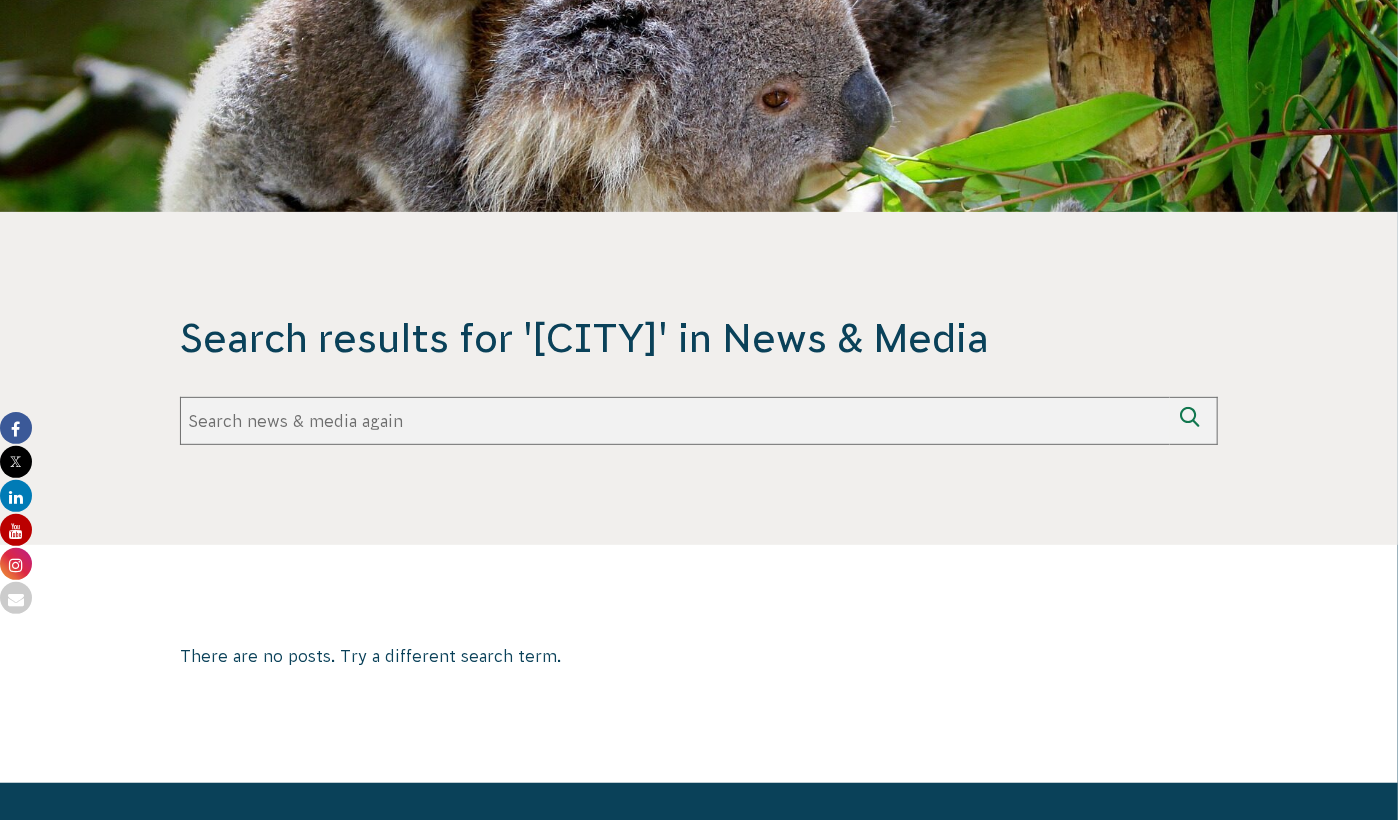 click on "Search again" at bounding box center [675, 421] 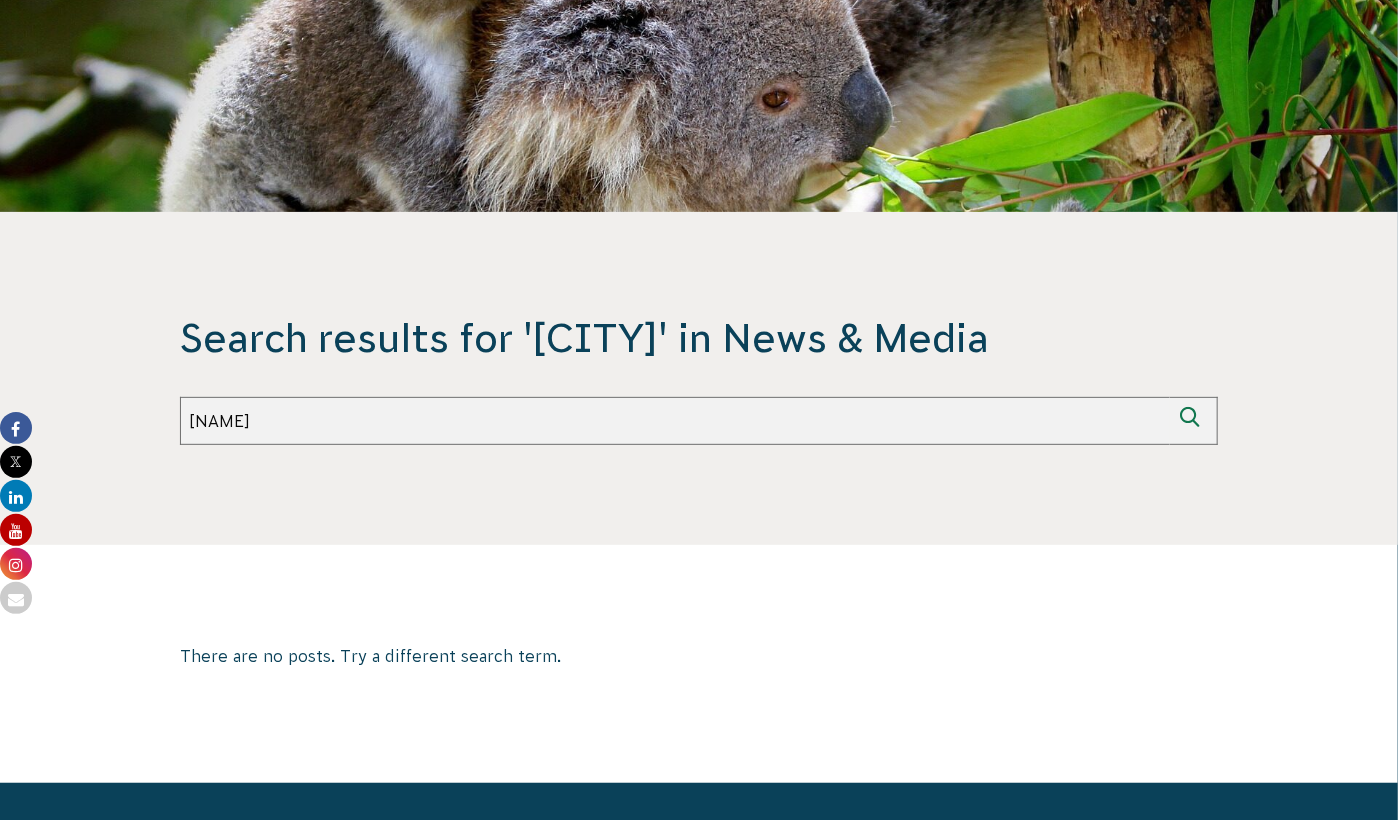 type on "[NAME]" 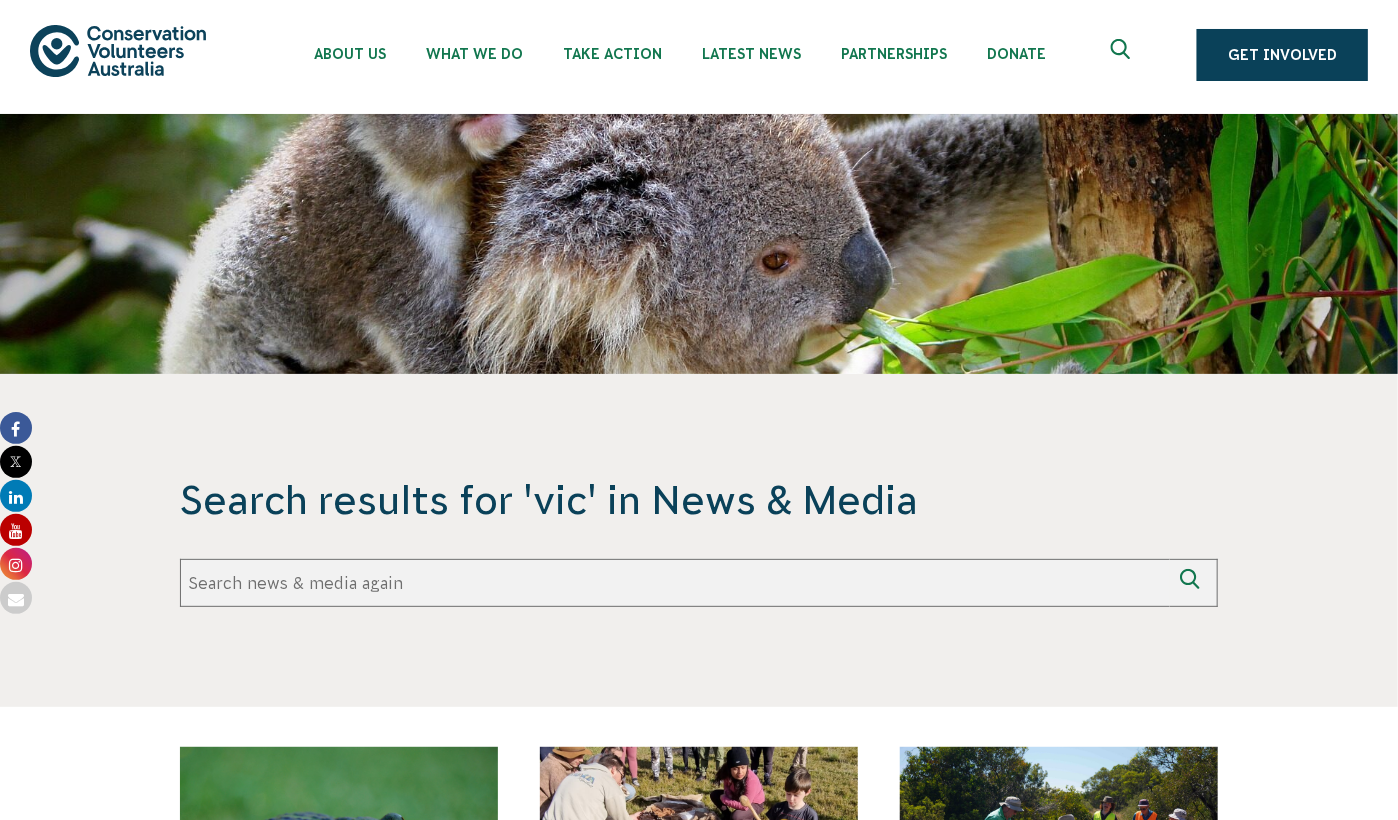 scroll, scrollTop: 0, scrollLeft: 0, axis: both 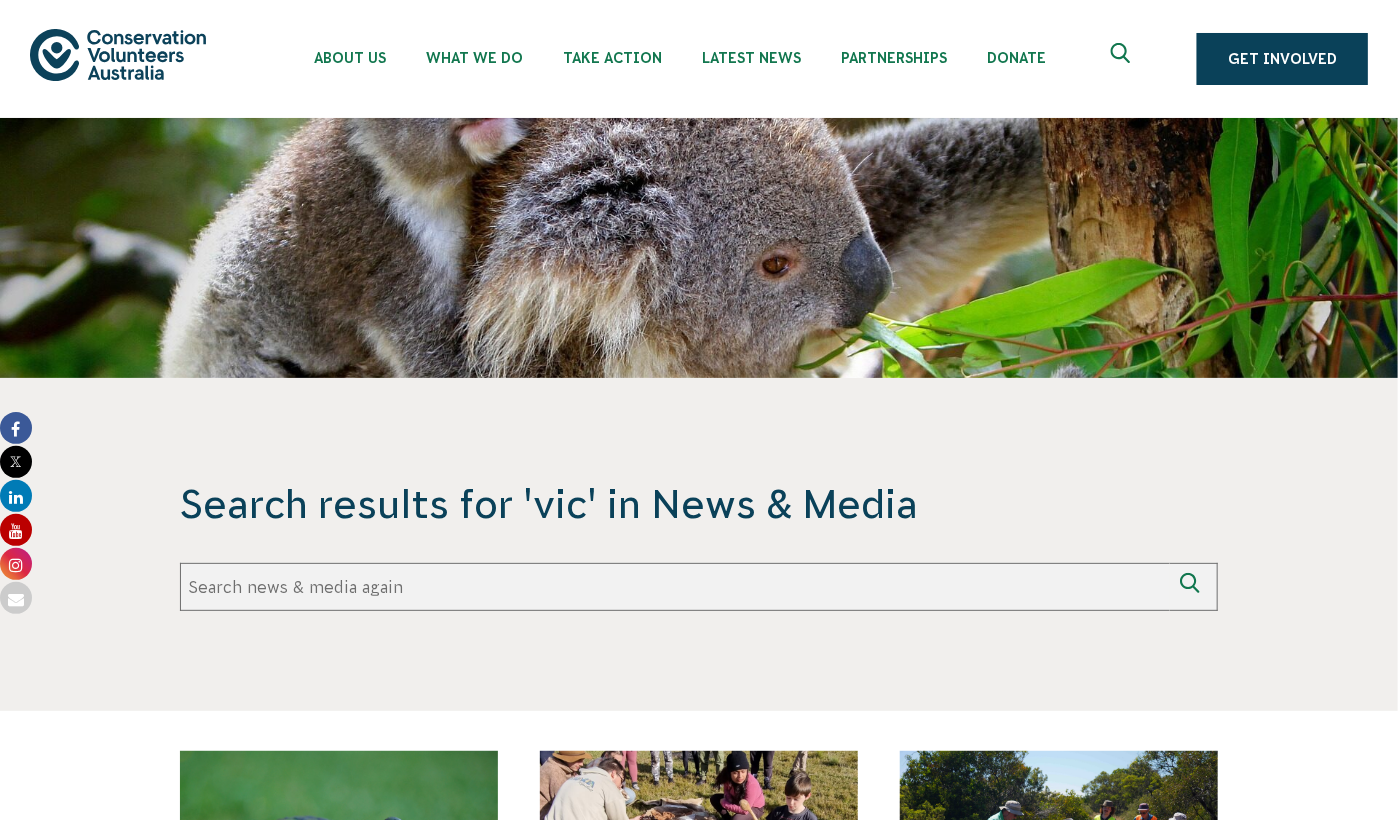 click on "Search again" at bounding box center (675, 587) 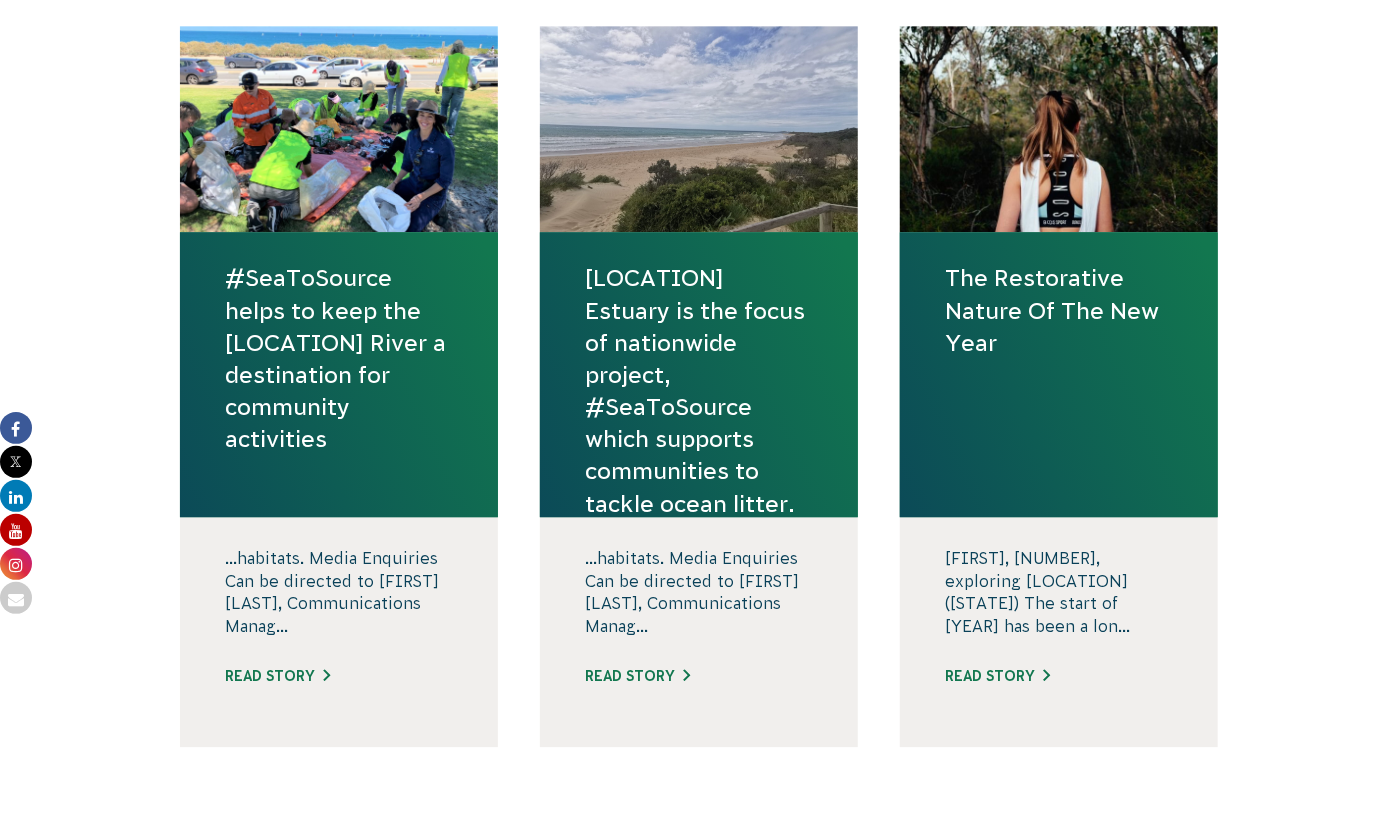 scroll, scrollTop: 2333, scrollLeft: 0, axis: vertical 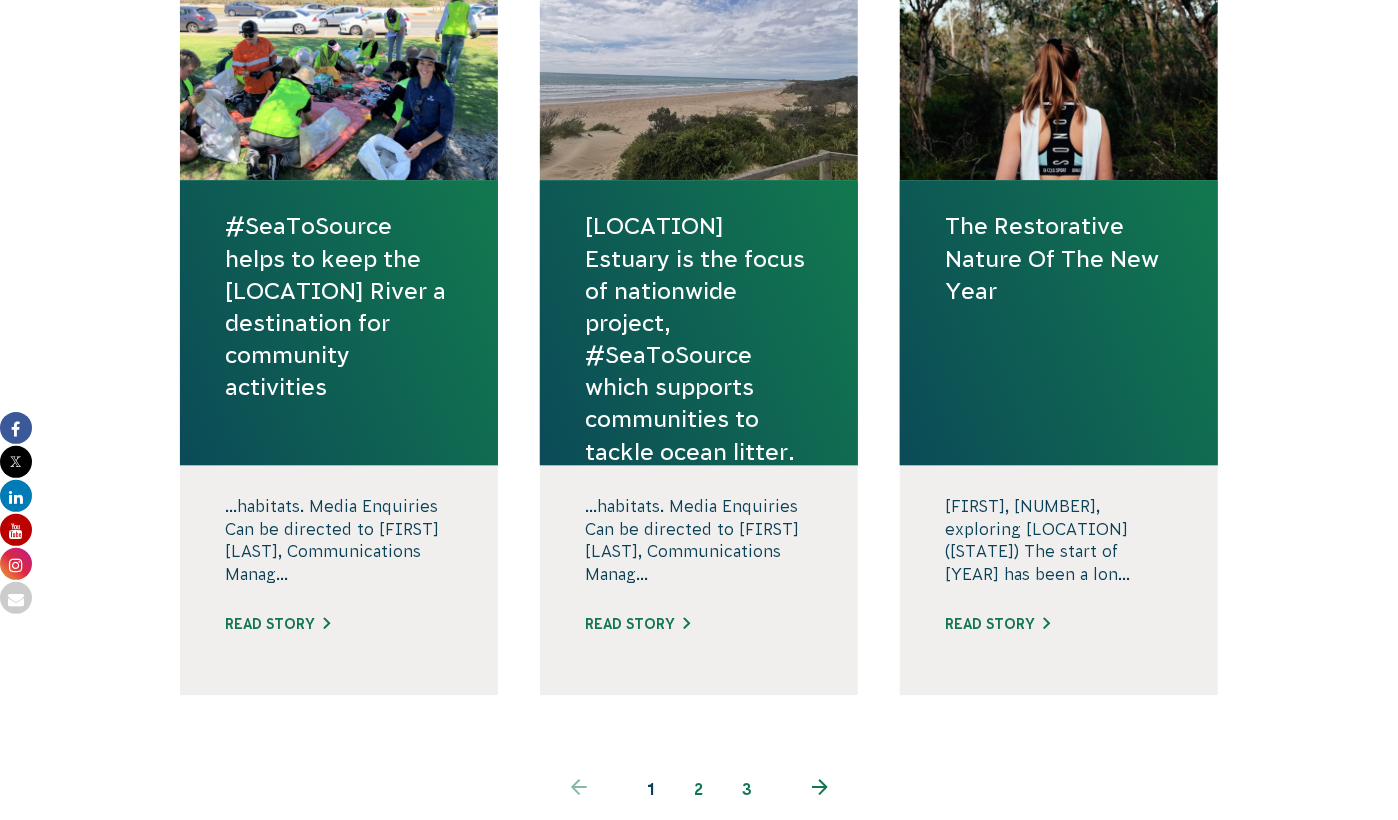 click at bounding box center (820, 787) 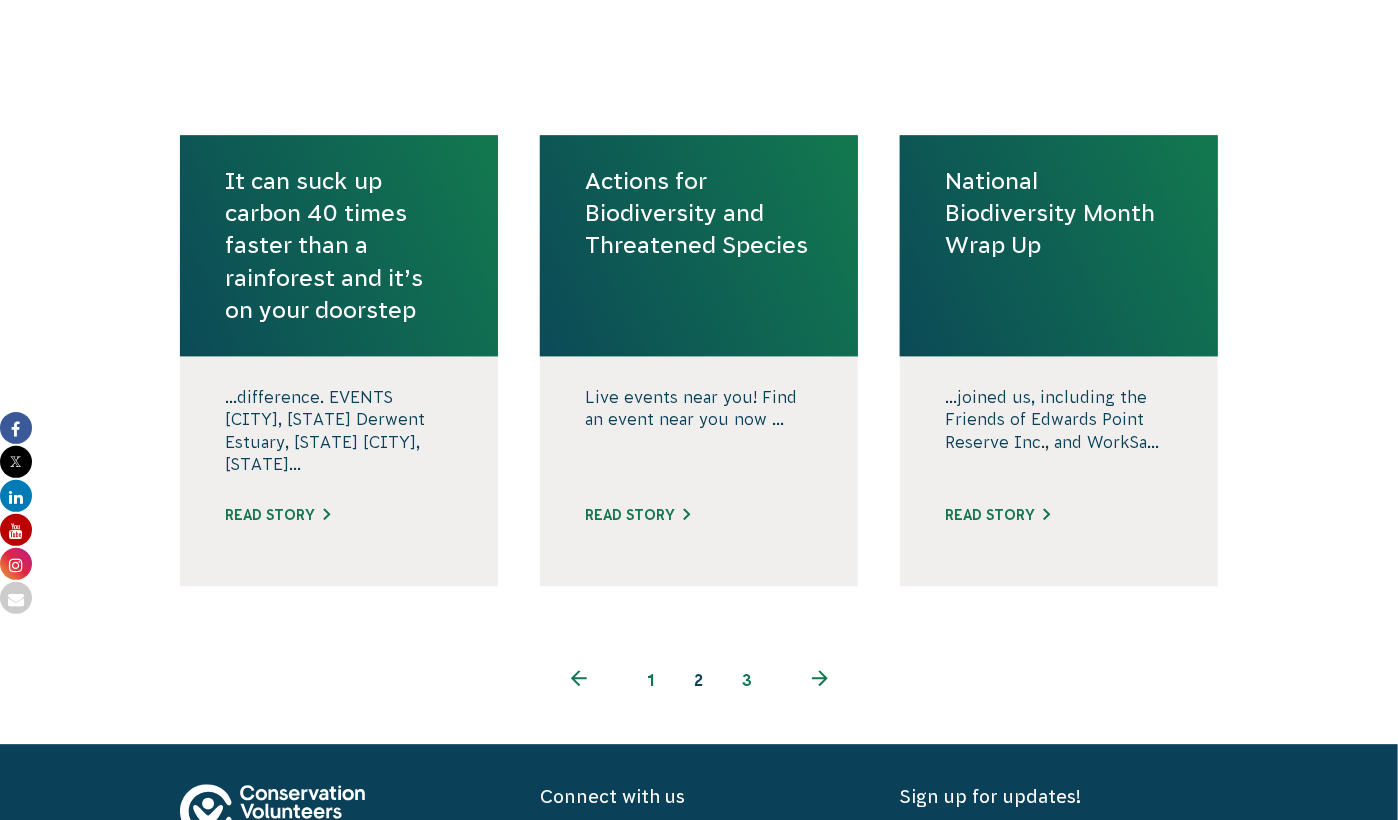 scroll, scrollTop: 2333, scrollLeft: 0, axis: vertical 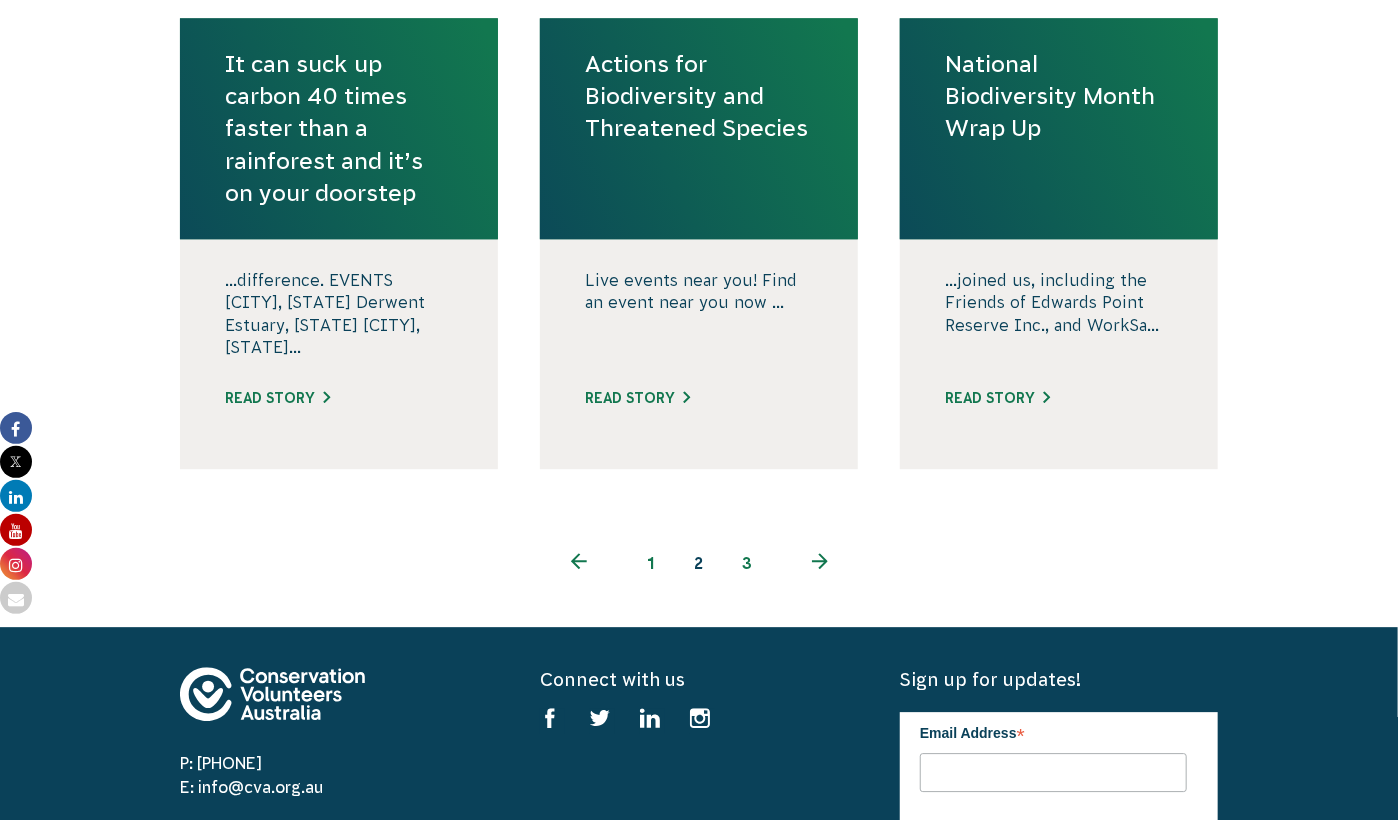 click at bounding box center (820, 561) 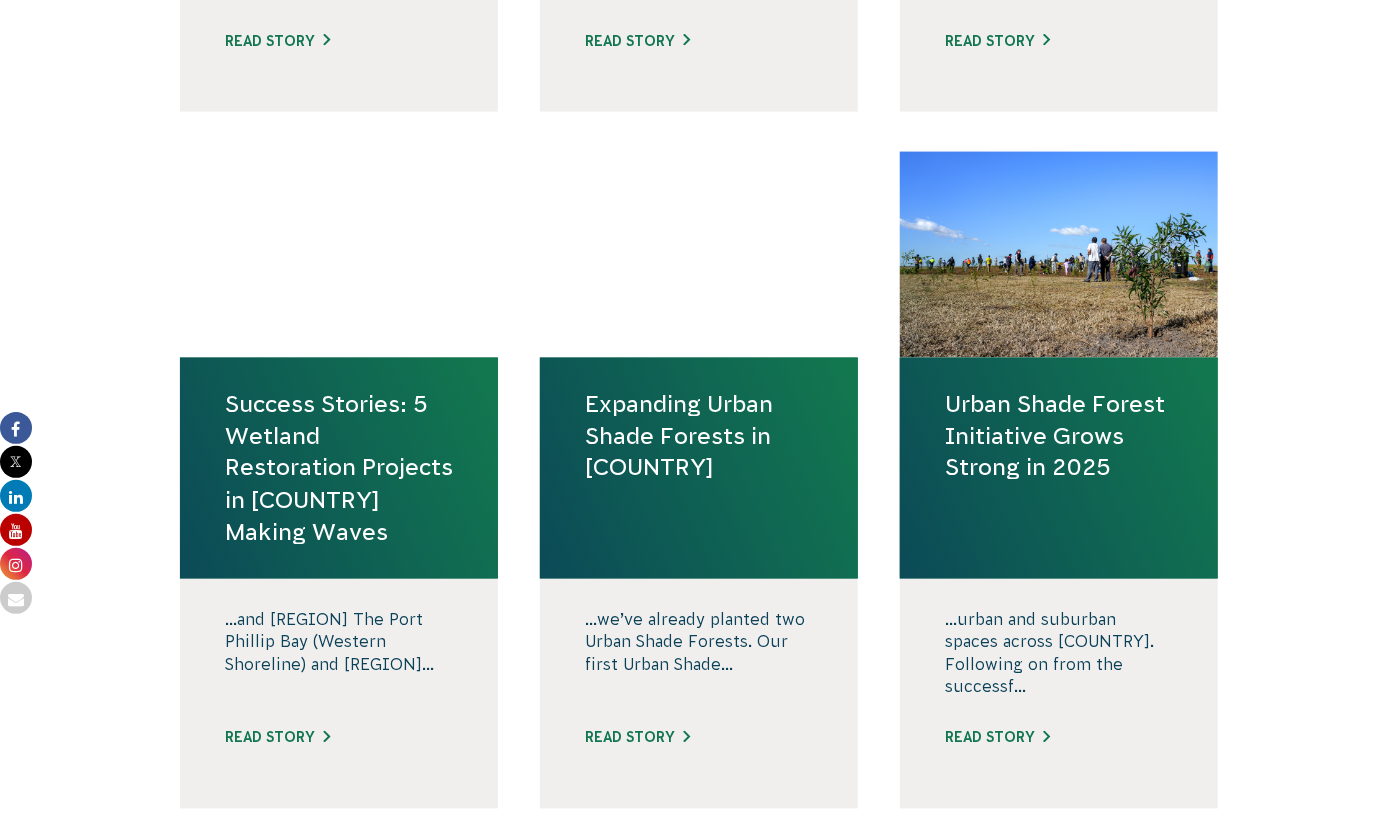 scroll, scrollTop: 1333, scrollLeft: 0, axis: vertical 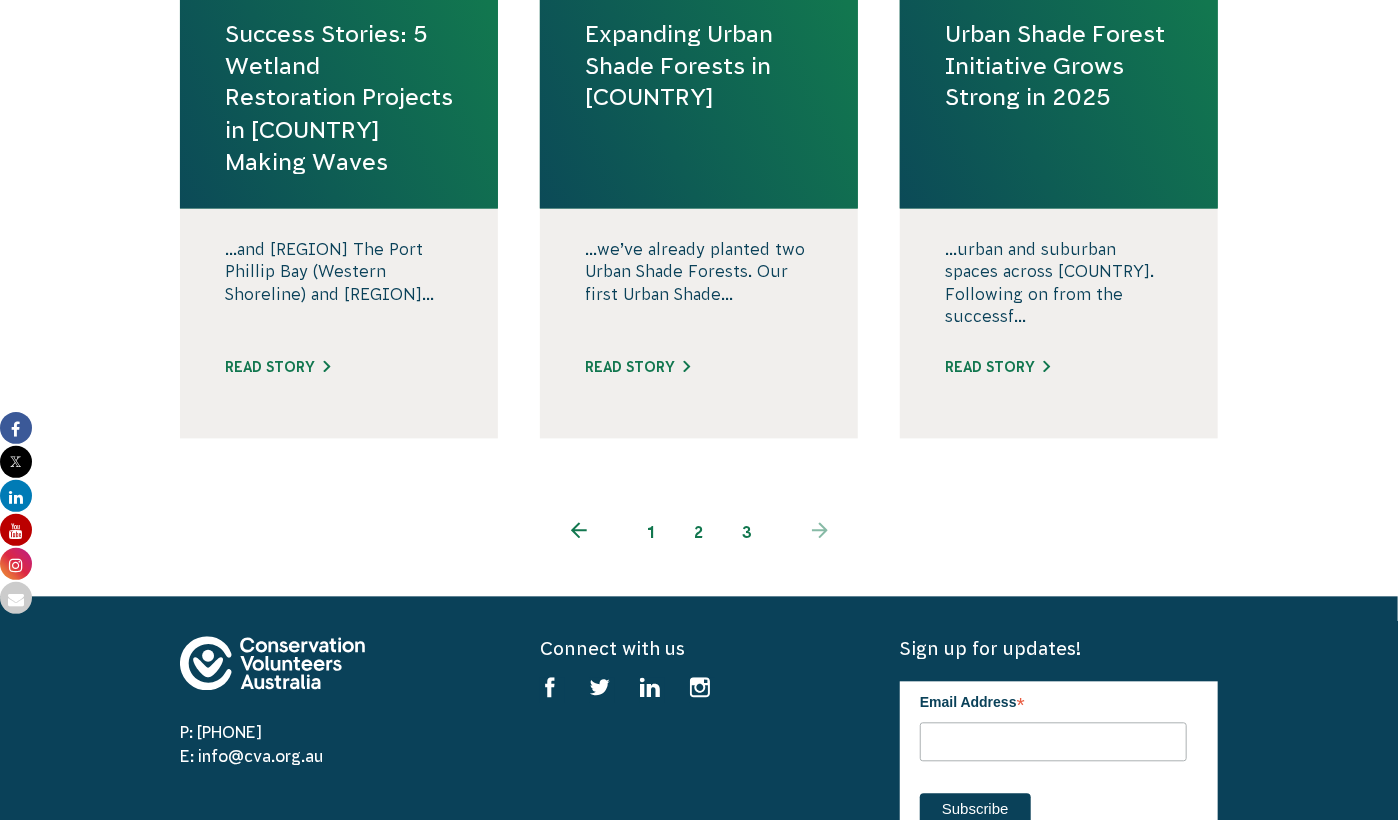 click on "3" at bounding box center (747, 533) 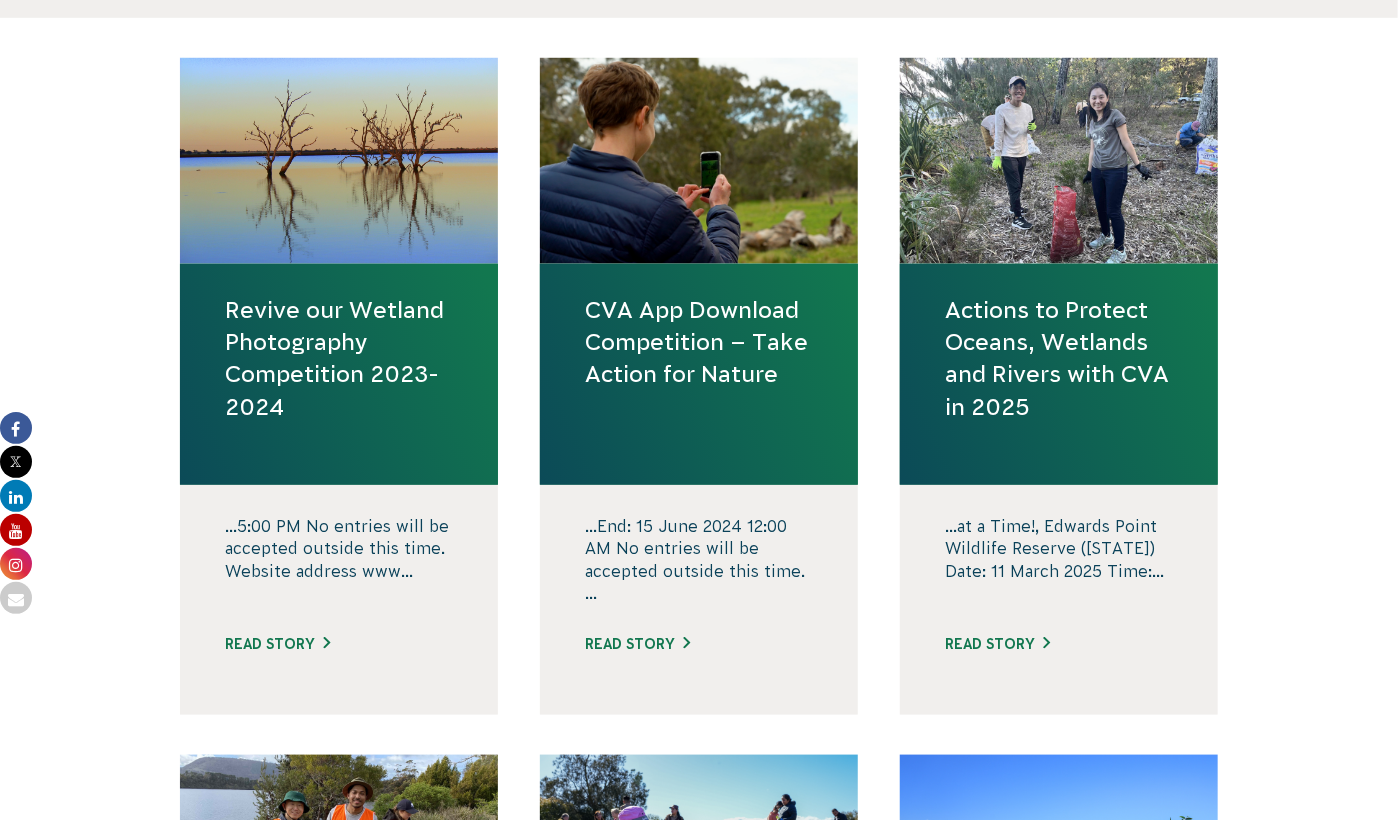 scroll, scrollTop: 0, scrollLeft: 0, axis: both 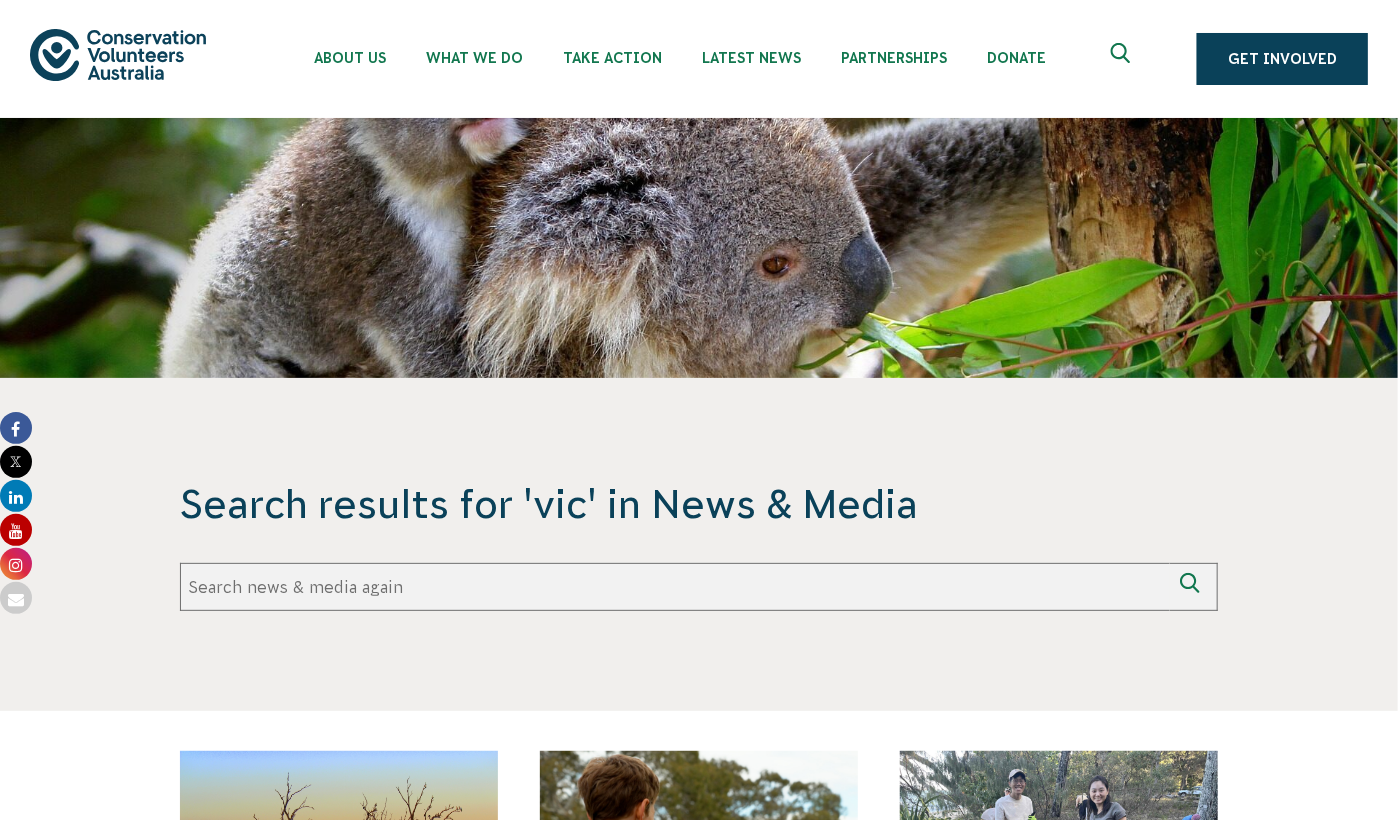click on "Search again" at bounding box center [675, 587] 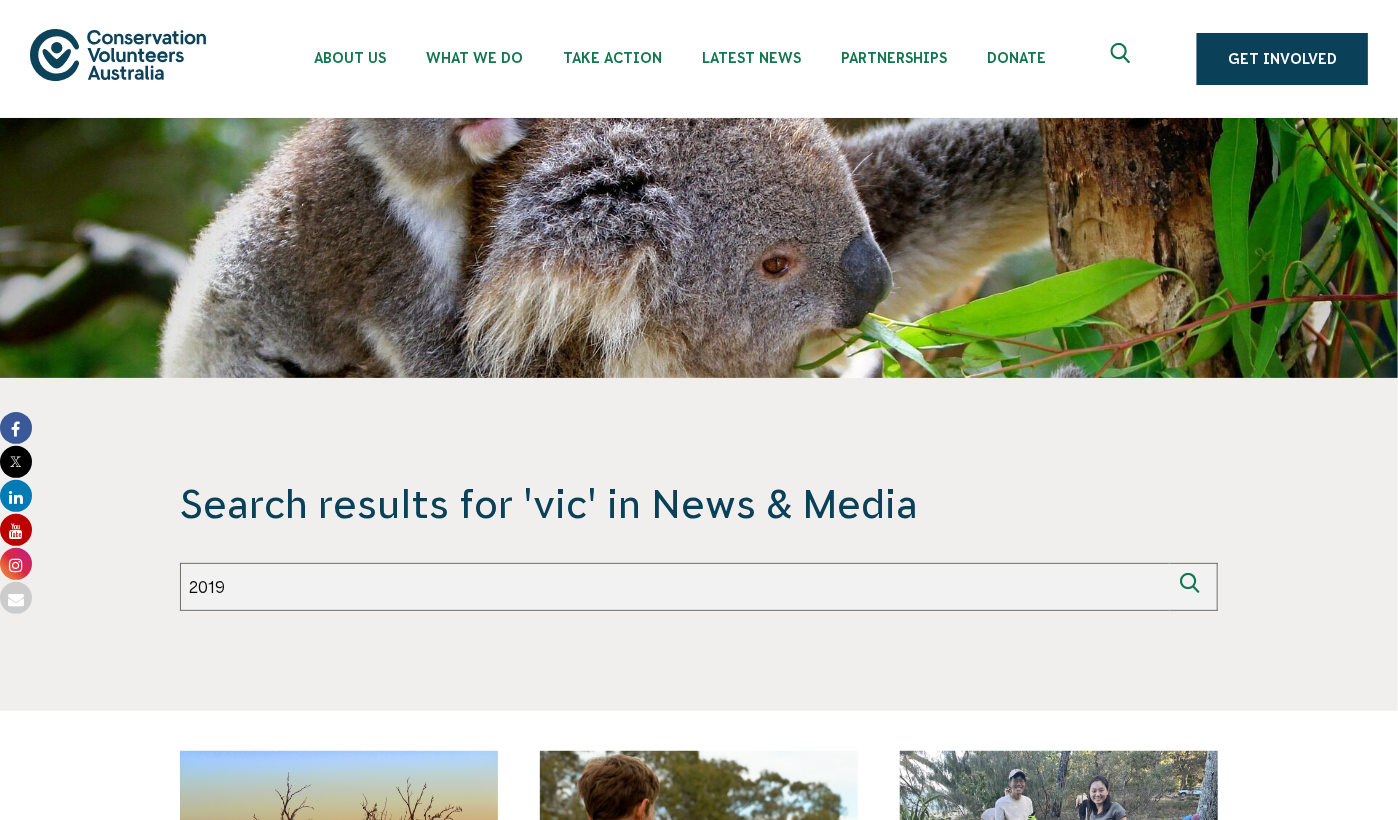type on "2019" 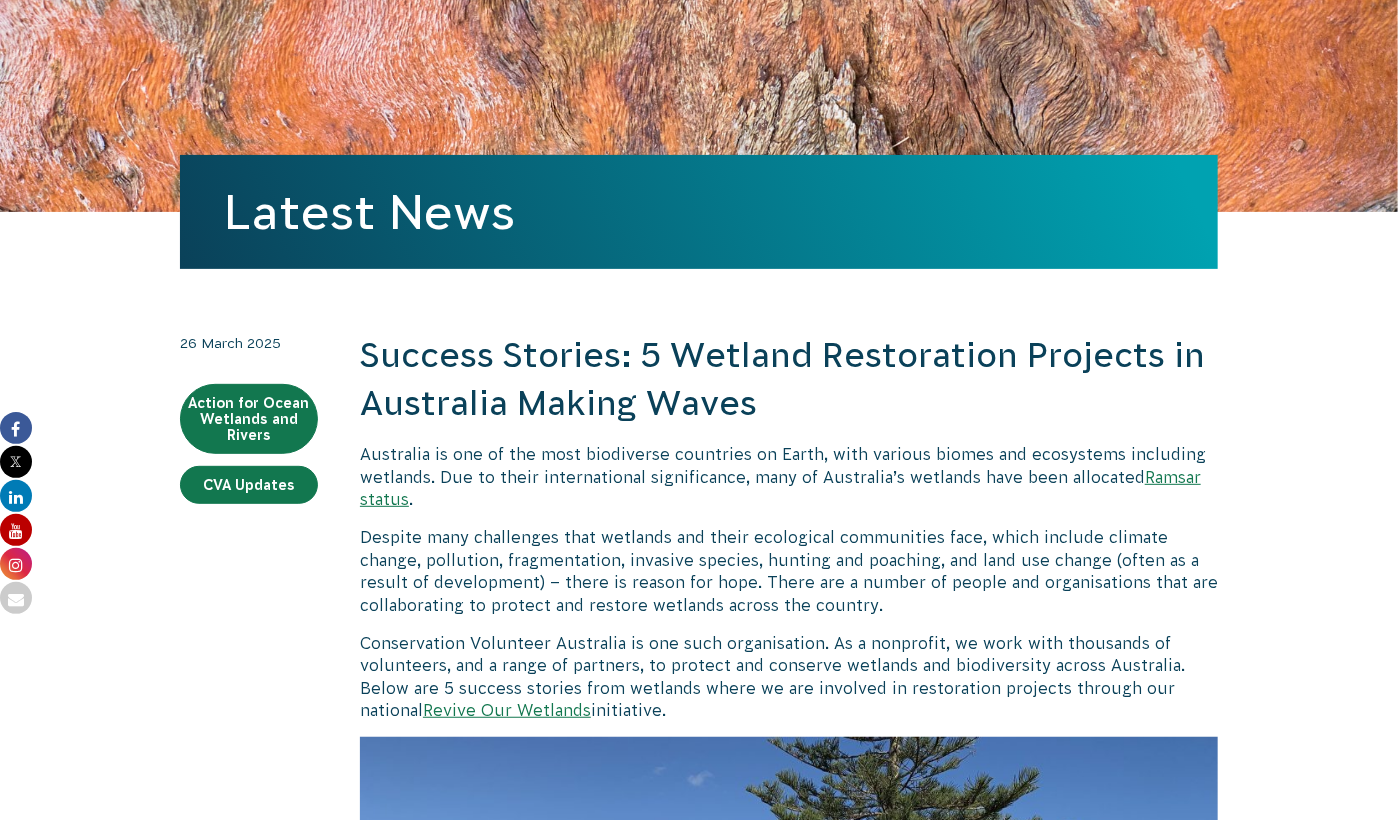 scroll, scrollTop: 333, scrollLeft: 0, axis: vertical 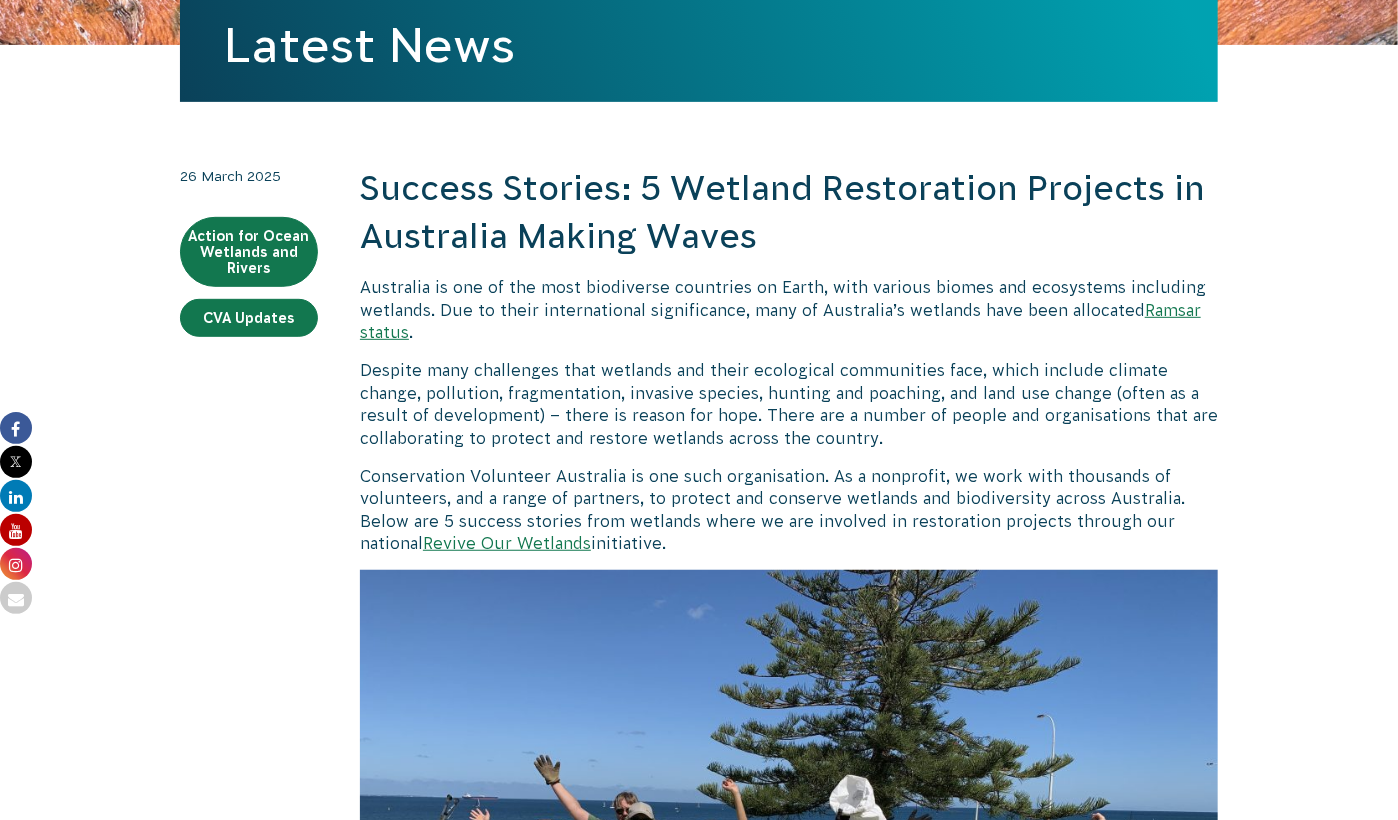 click on "Despite many challenges that wetlands and their ecological communities face, which include climate change, pollution, fragmentation, invasive species, hunting and poaching, and land use change (often as a result of development) – there is reason for hope. There are a number of people and organisations that are collaborating to protect and restore wetlands across the country." at bounding box center [789, 404] 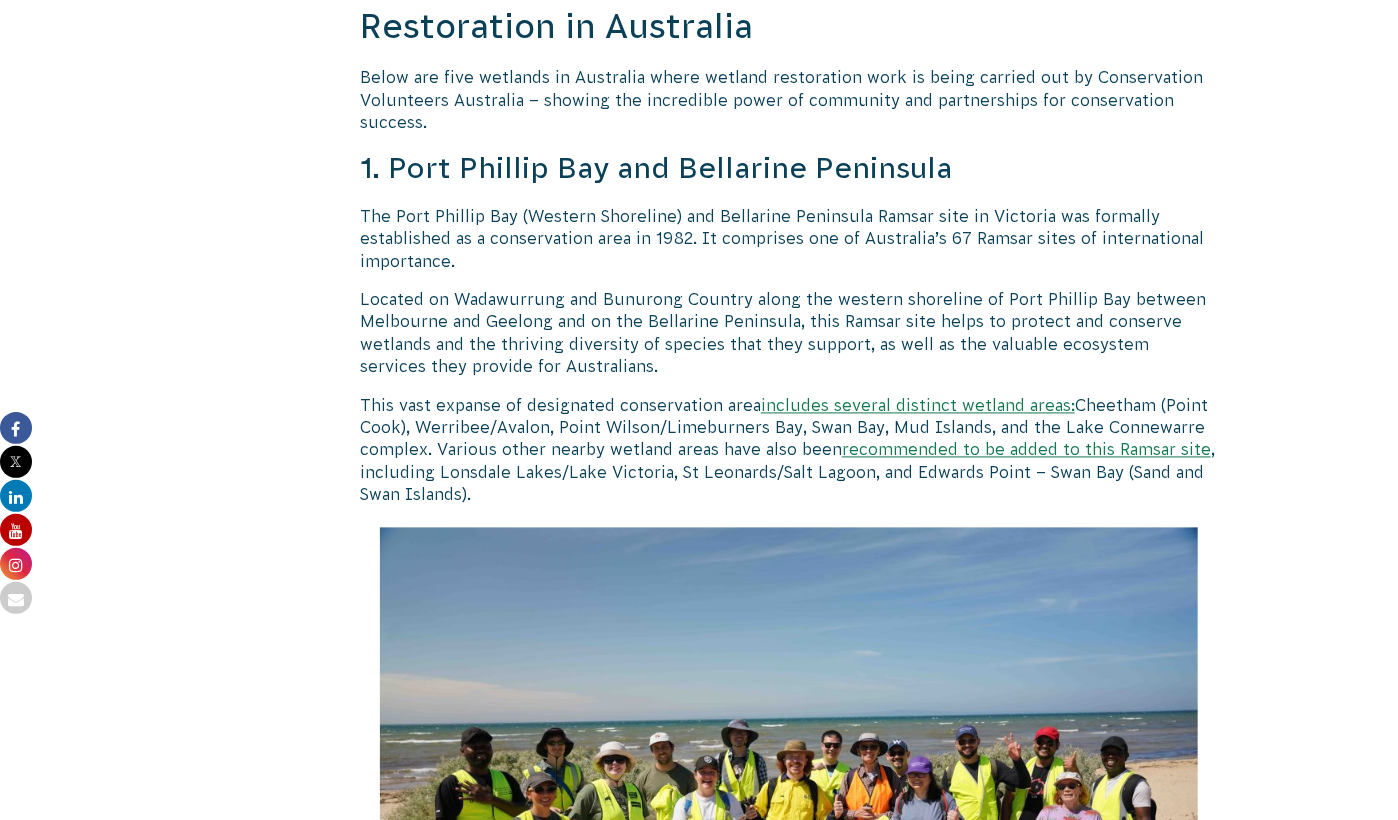 scroll, scrollTop: 1666, scrollLeft: 0, axis: vertical 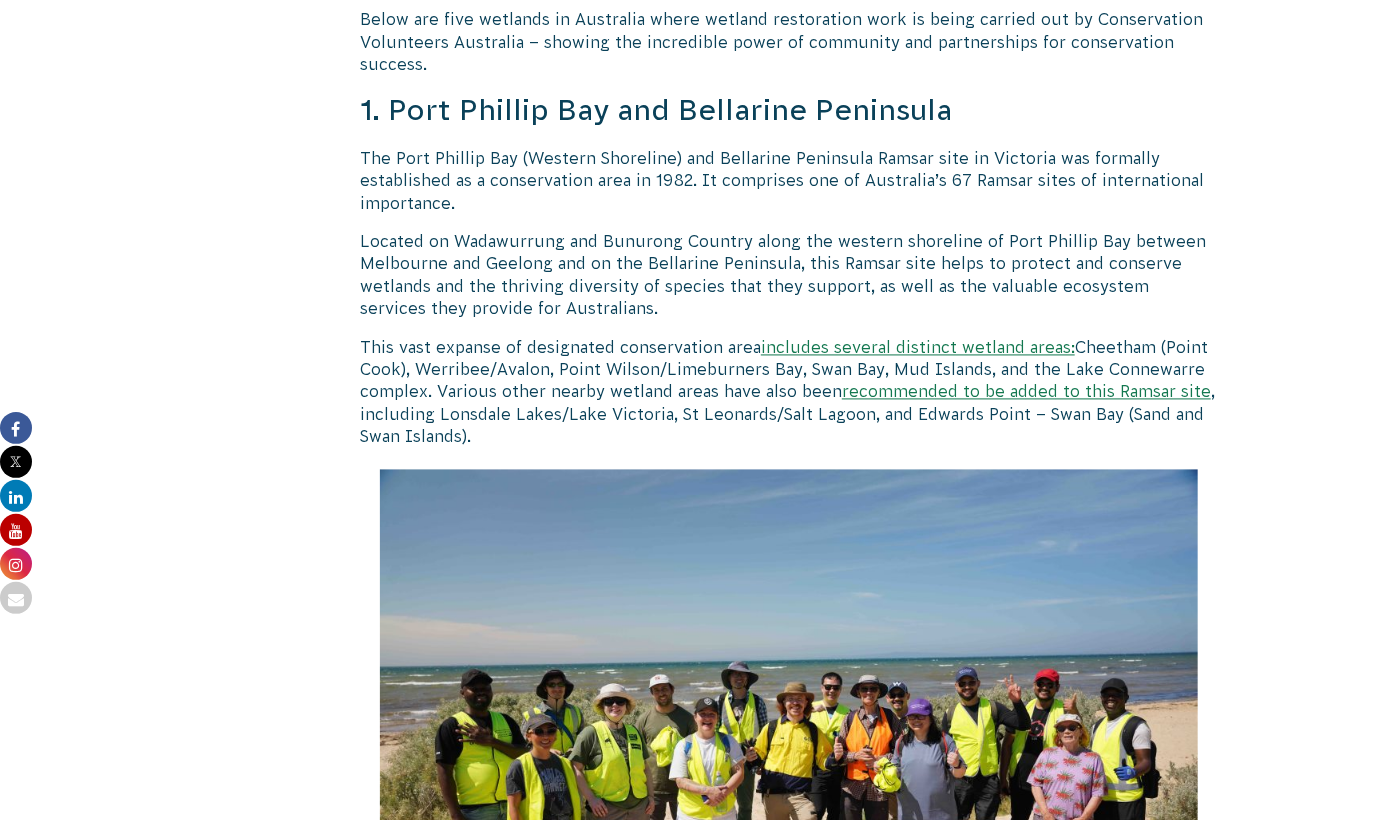 click on "About Us
Our Priorities
Reconciliation
Impact
Our Board
Our People
Careers
CVA history
Safety
Contact
What We Do
Biodiversity & Threatened Species
Nature Blocks
Nature Stewardship
Nature Ambassadors
Citizen Science
Ocean, Wetlands & Rivers" at bounding box center (699, 3700) 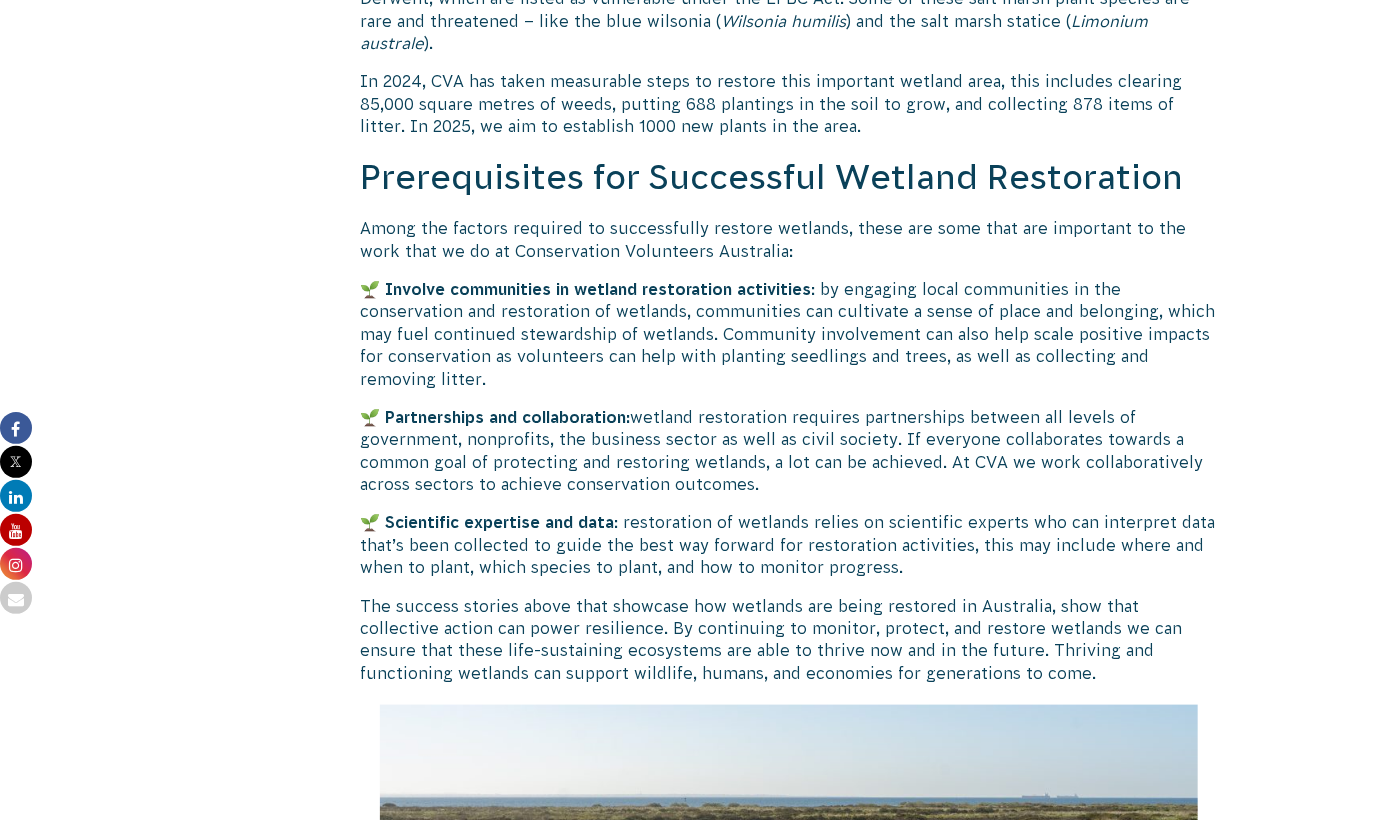 scroll, scrollTop: 7666, scrollLeft: 0, axis: vertical 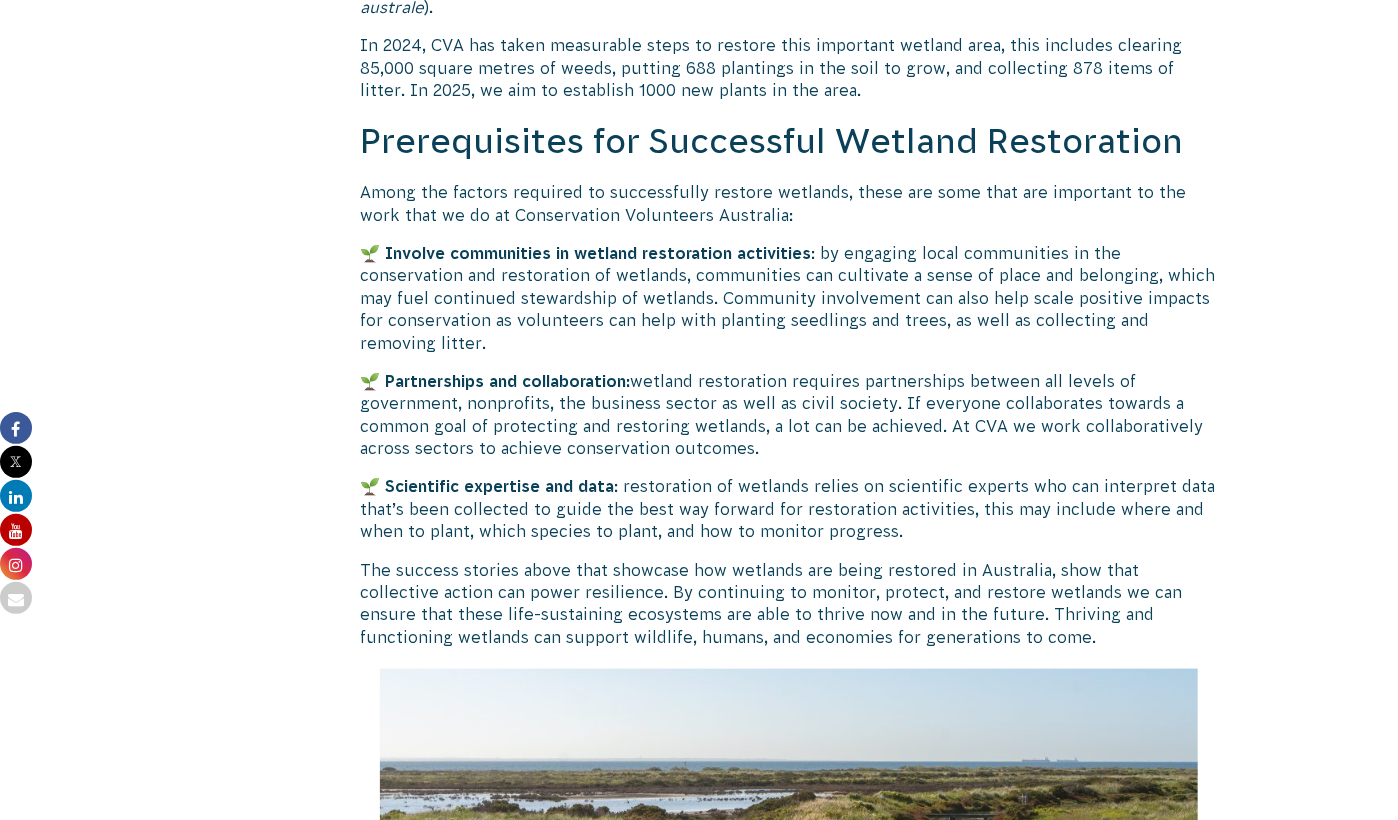 click on "🌱 Scientific expertise and data : restoration of wetlands relies on scientific experts who can interpret data that’s been collected to guide the best way forward for restoration activities, this may include where and when to plant, which species to plant, and how to monitor progress." at bounding box center [789, 508] 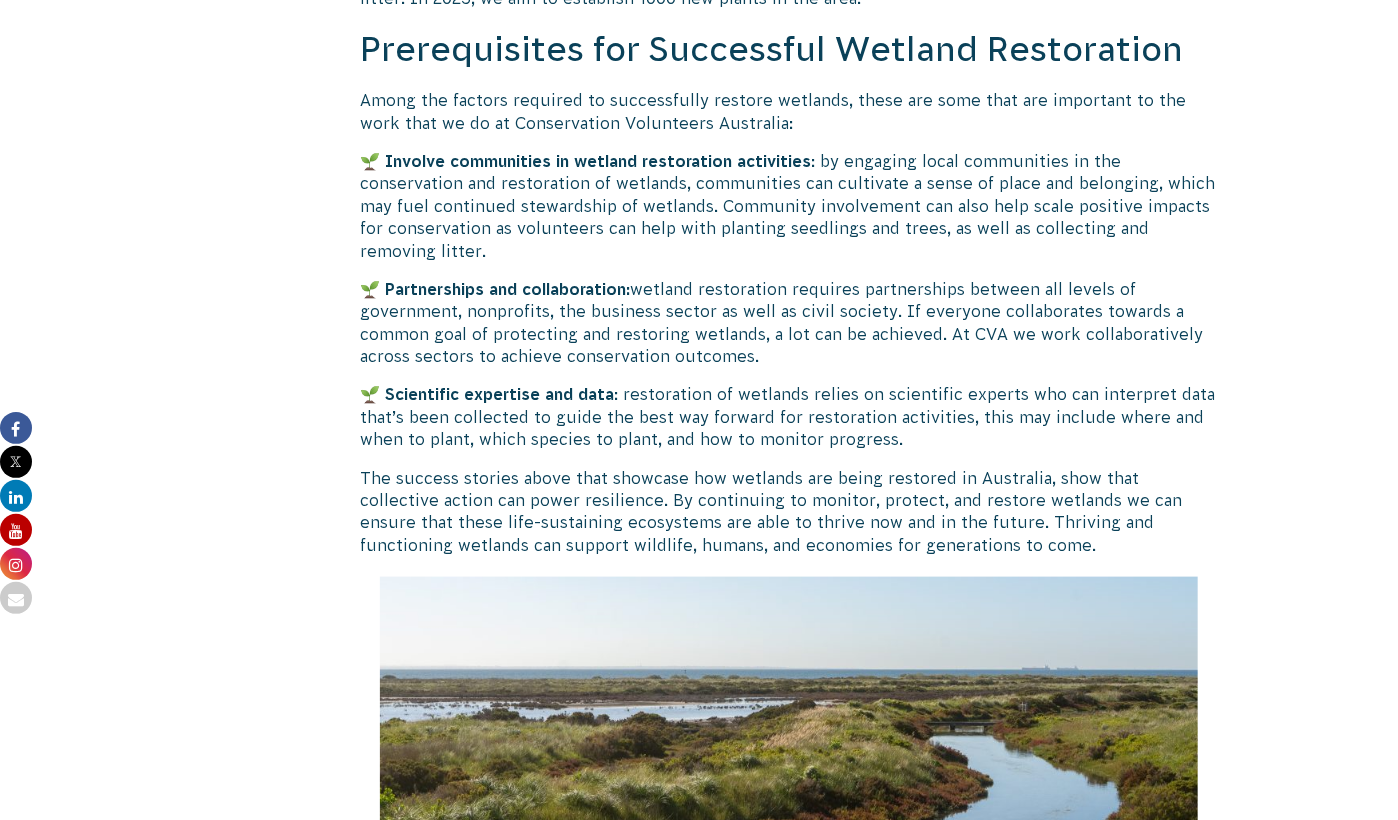 scroll, scrollTop: 7500, scrollLeft: 0, axis: vertical 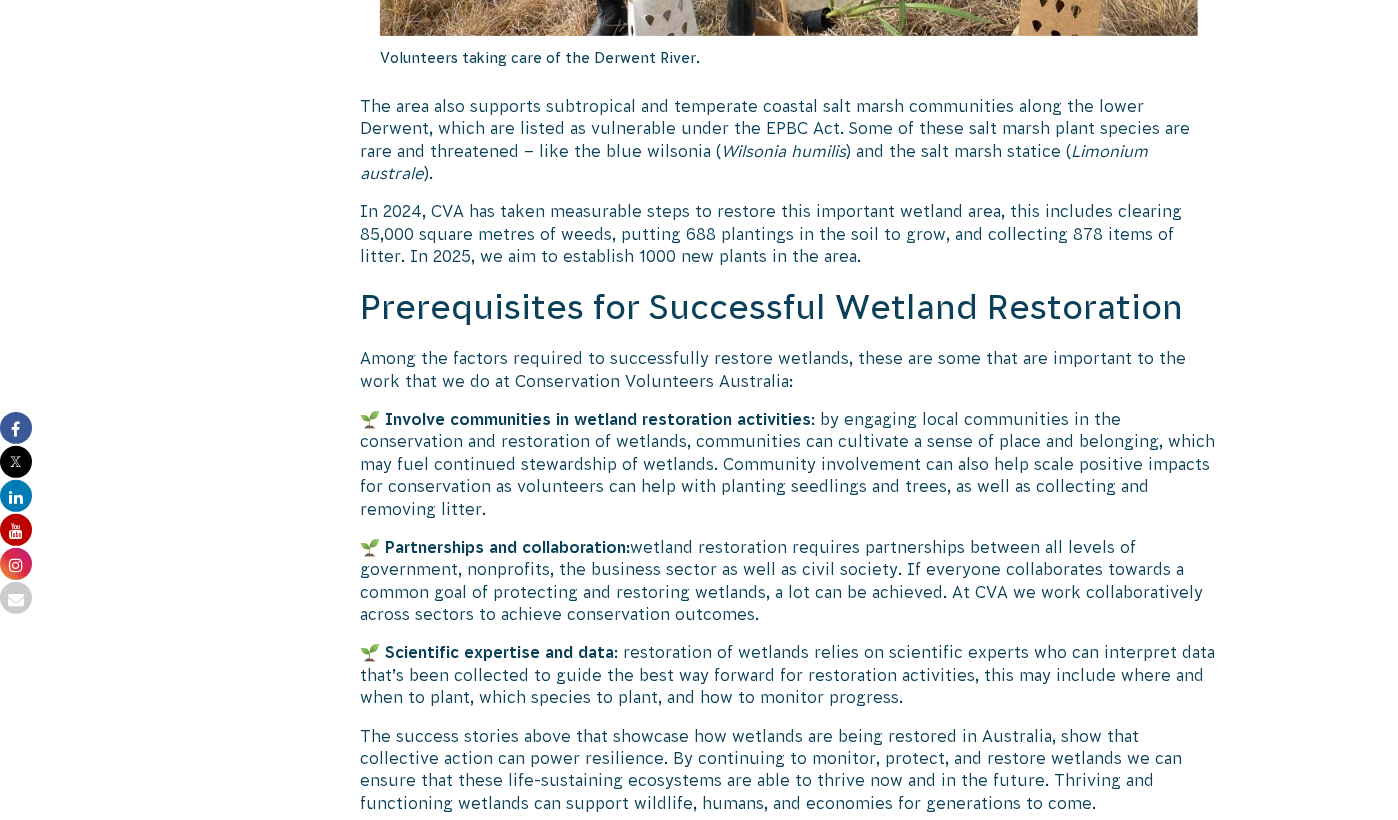 click on "About Us
Our Priorities
Reconciliation
Impact
Our Board
Our People
Careers
CVA history
Safety
Contact
What We Do
Biodiversity & Threatened Species
Nature Blocks
Nature Stewardship
Nature Ambassadors
Citizen Science
Ocean, Wetlands & Rivers" at bounding box center [699, -2134] 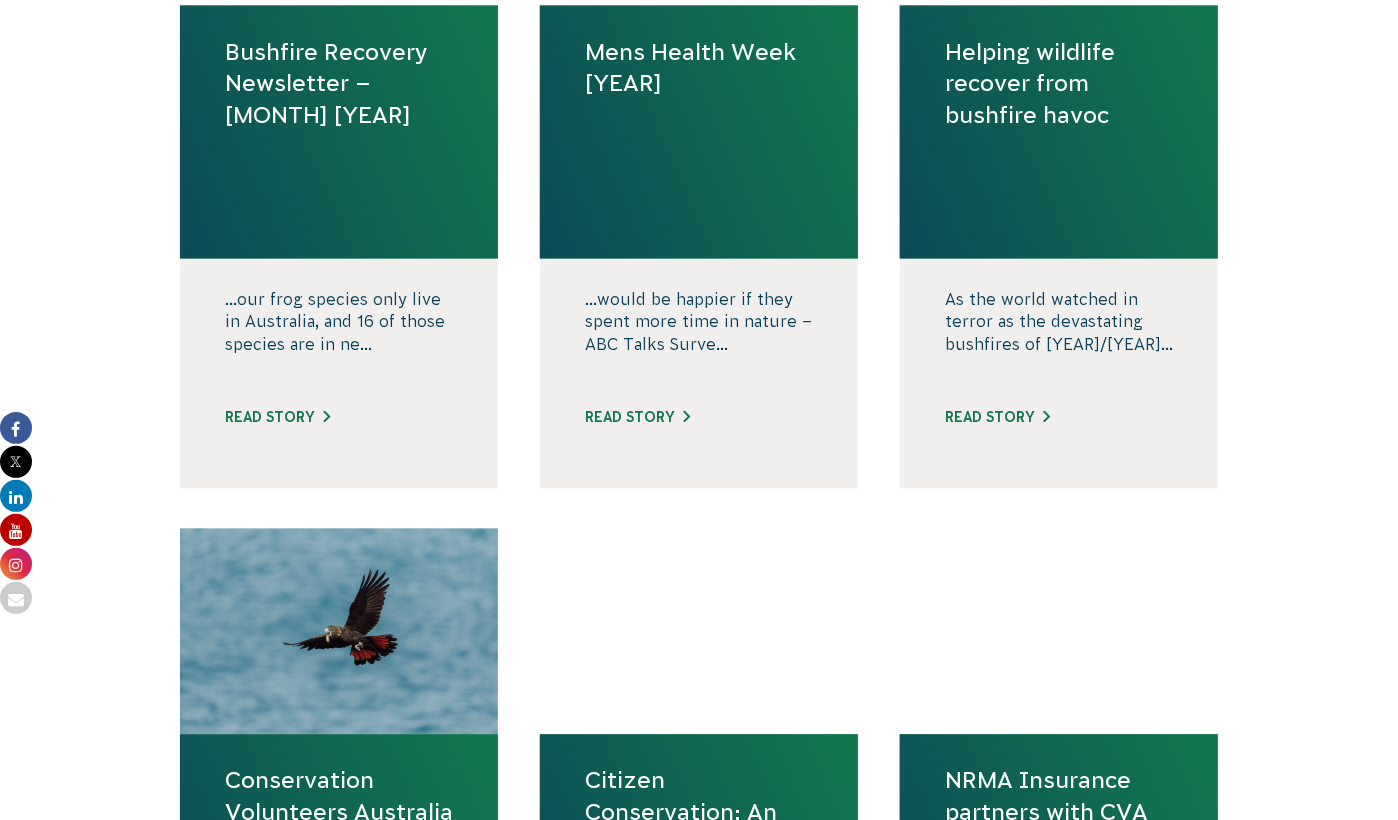 scroll, scrollTop: 2000, scrollLeft: 0, axis: vertical 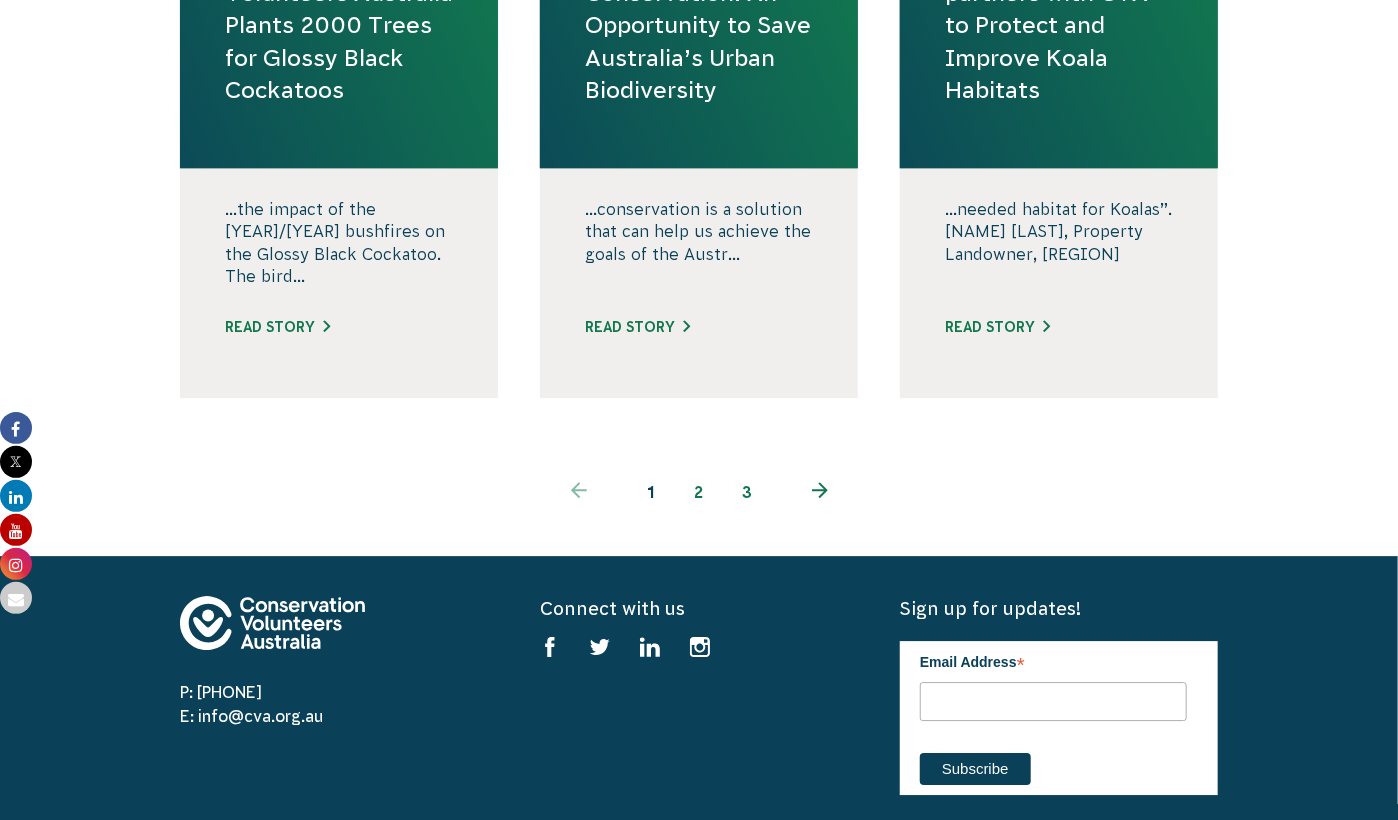 click on "next page" at bounding box center (819, 492) 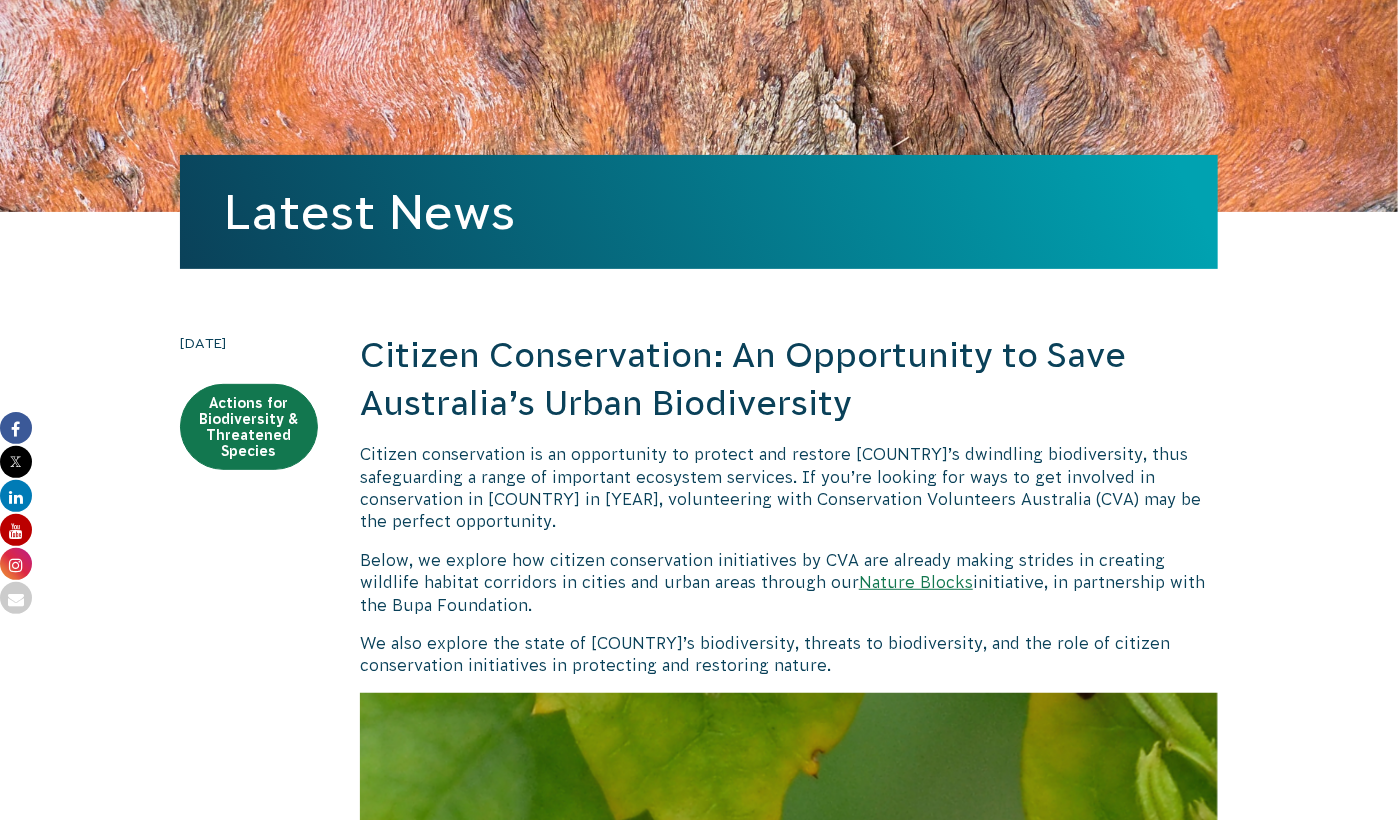scroll, scrollTop: 333, scrollLeft: 0, axis: vertical 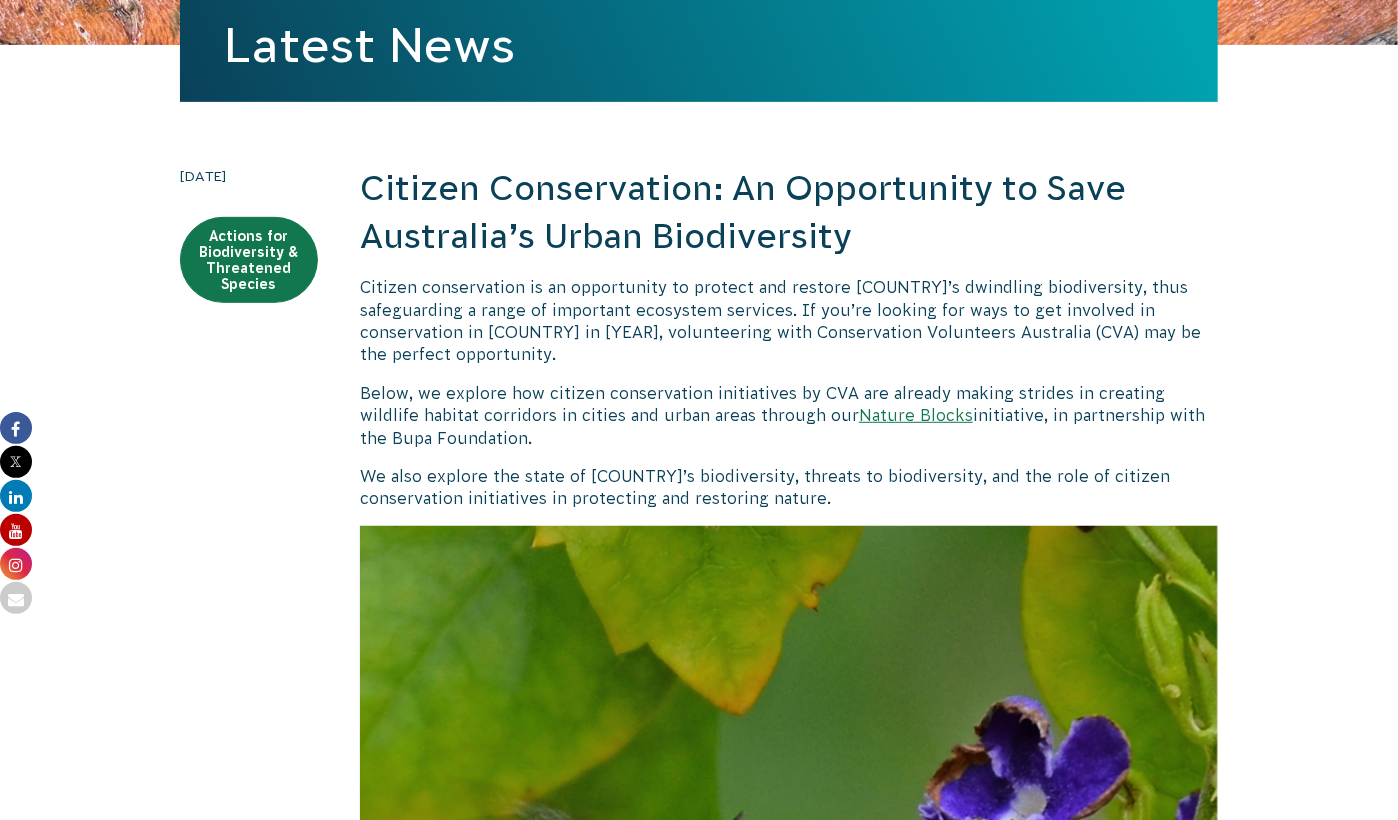 click on "About Us
Our Priorities
Reconciliation
Impact
Our Board
Our People
Careers
CVA history
Safety
Contact
What We Do
Biodiversity & Threatened Species
Nature Blocks
Nature Stewardship
Nature Ambassadors
Citizen Science
Ocean, Wetlands & Rivers" at bounding box center [699, 3762] 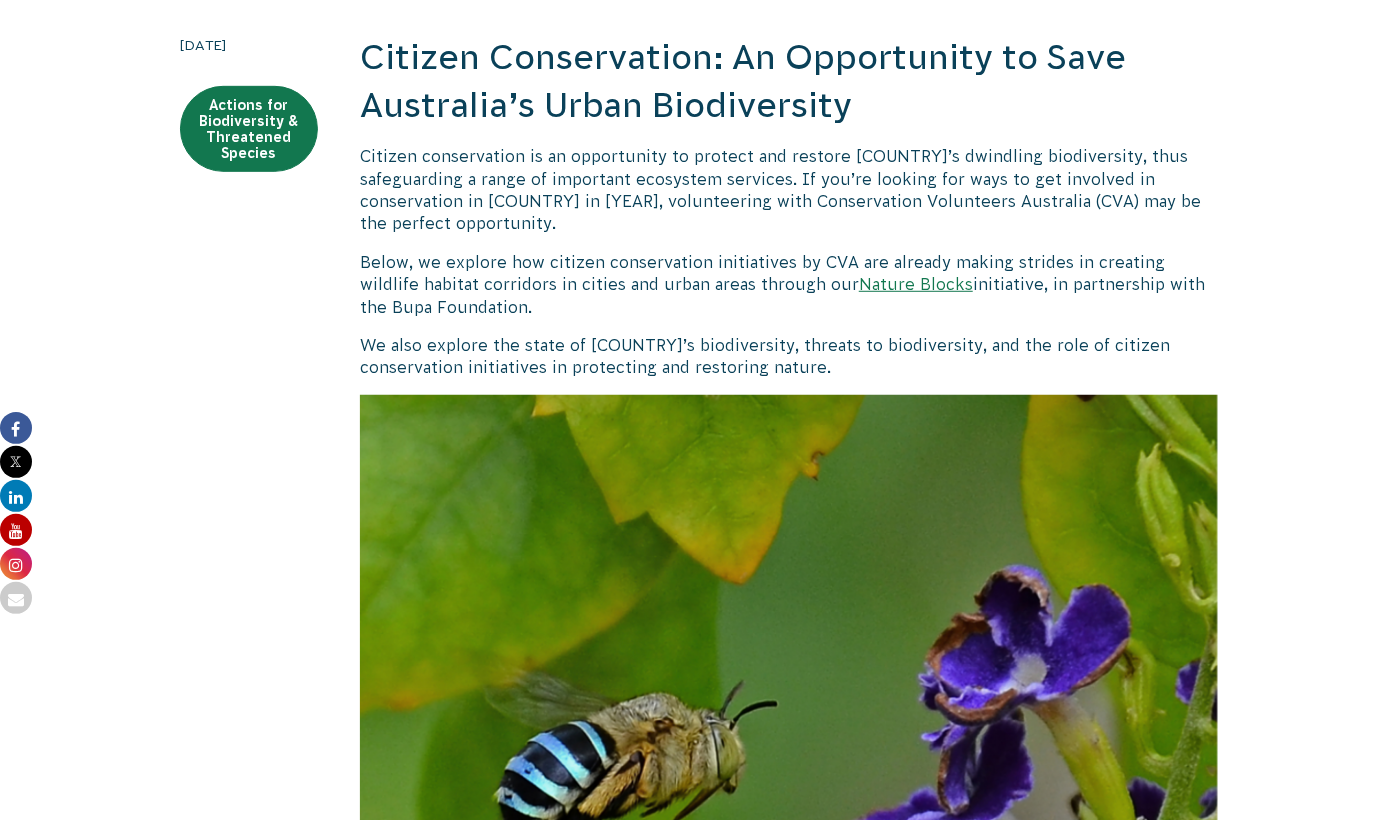 scroll, scrollTop: 500, scrollLeft: 0, axis: vertical 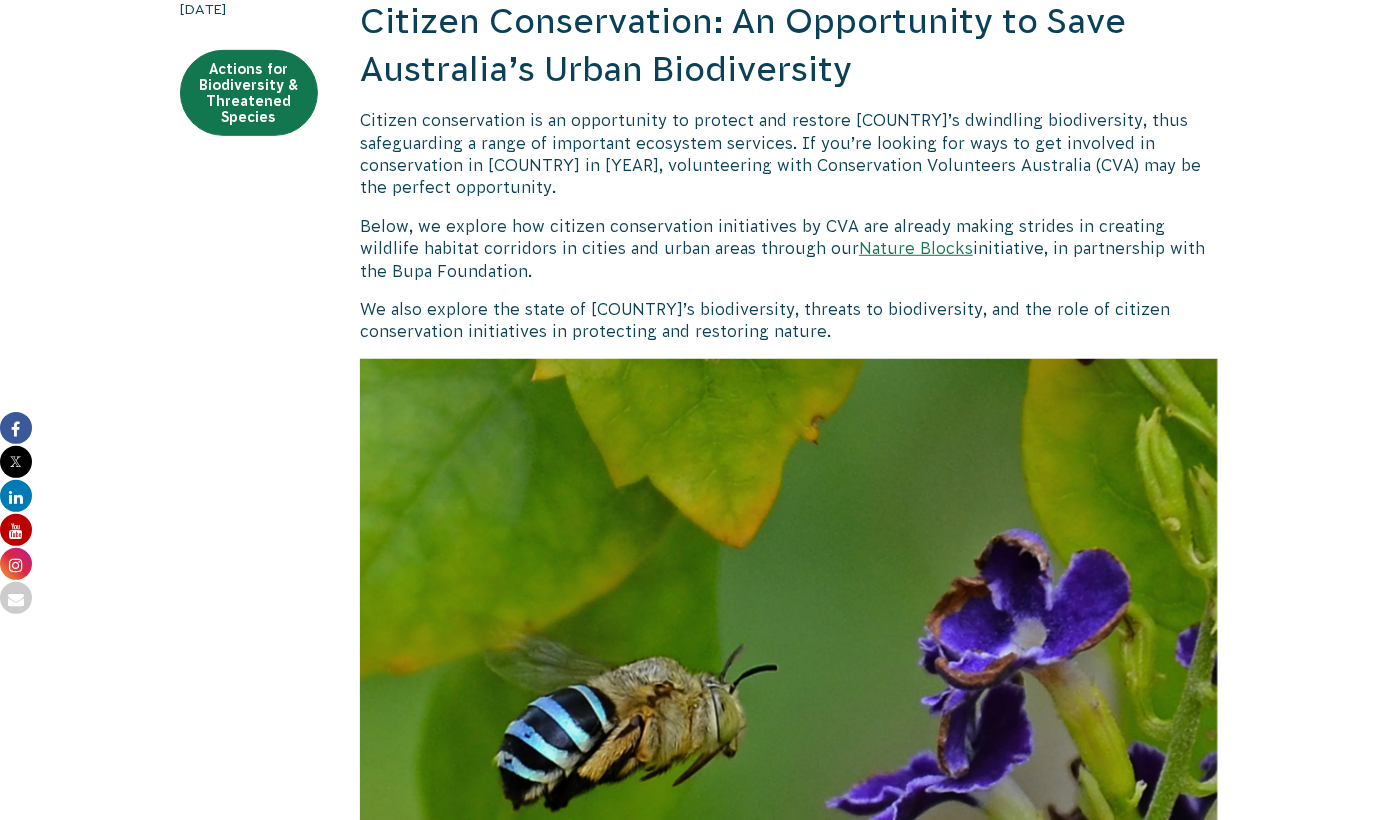click on "About Us
Our Priorities
Reconciliation
Impact
Our Board
Our People
Careers
CVA history
Safety
Contact
What We Do
Biodiversity & Threatened Species
Nature Blocks
Nature Stewardship
Nature Ambassadors
Citizen Science
Ocean, Wetlands & Rivers" at bounding box center [699, 3595] 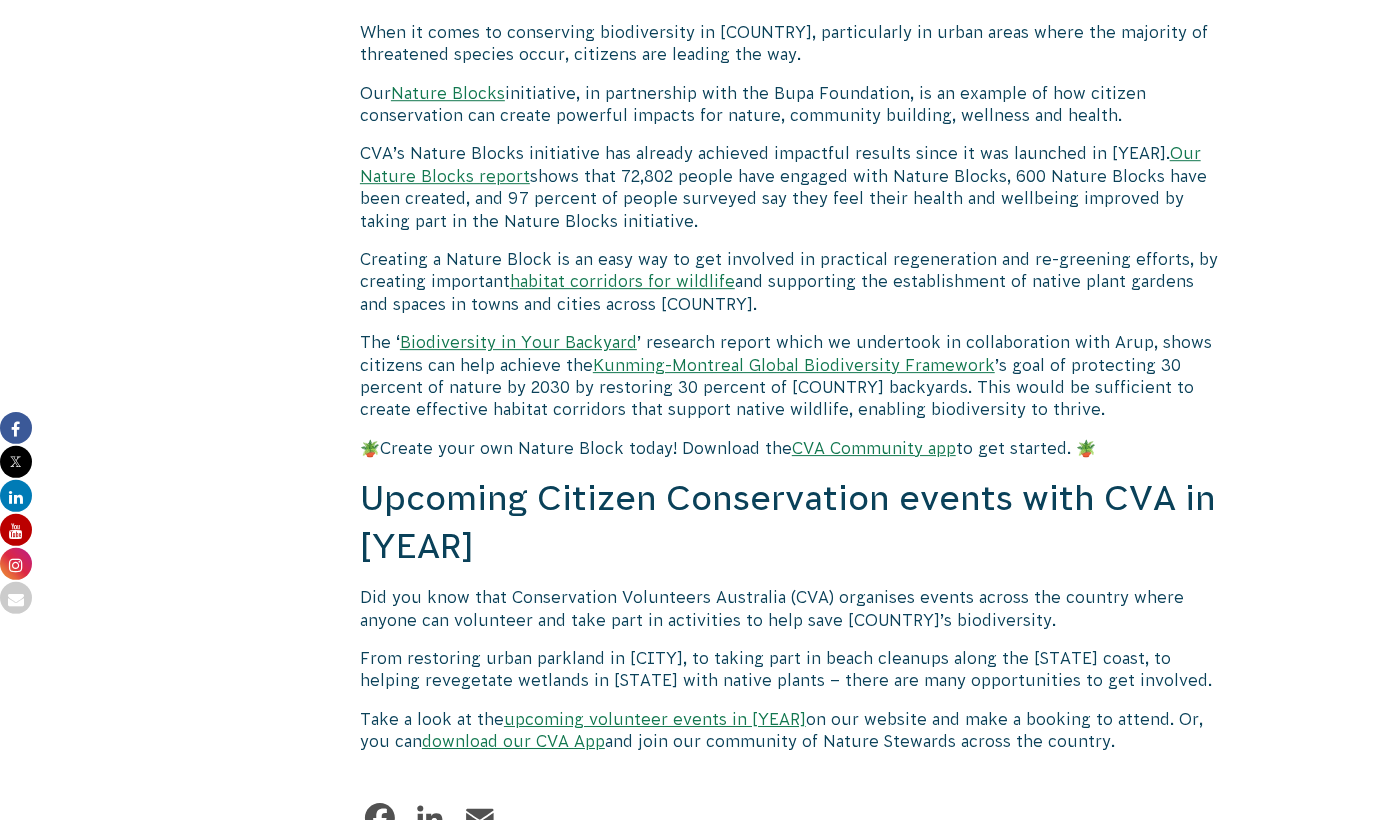 scroll, scrollTop: 6333, scrollLeft: 0, axis: vertical 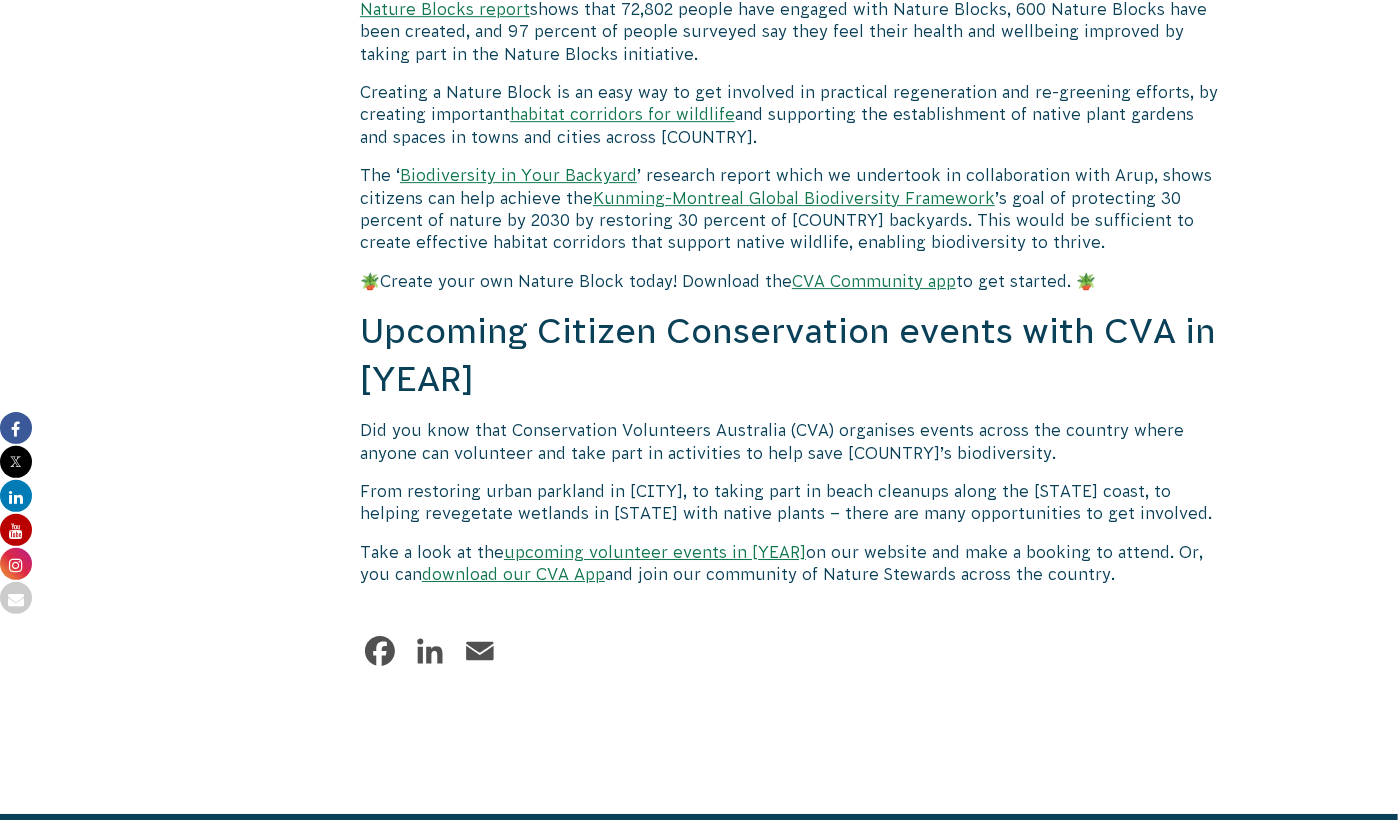 click on "About Us
Our Priorities
Reconciliation
Impact
Our Board
Our People
Careers
CVA history
Safety
Contact
What We Do
Biodiversity & Threatened Species
Nature Blocks
Nature Stewardship
Nature Ambassadors
Citizen Science
Ocean, Wetlands & Rivers" at bounding box center [699, -2238] 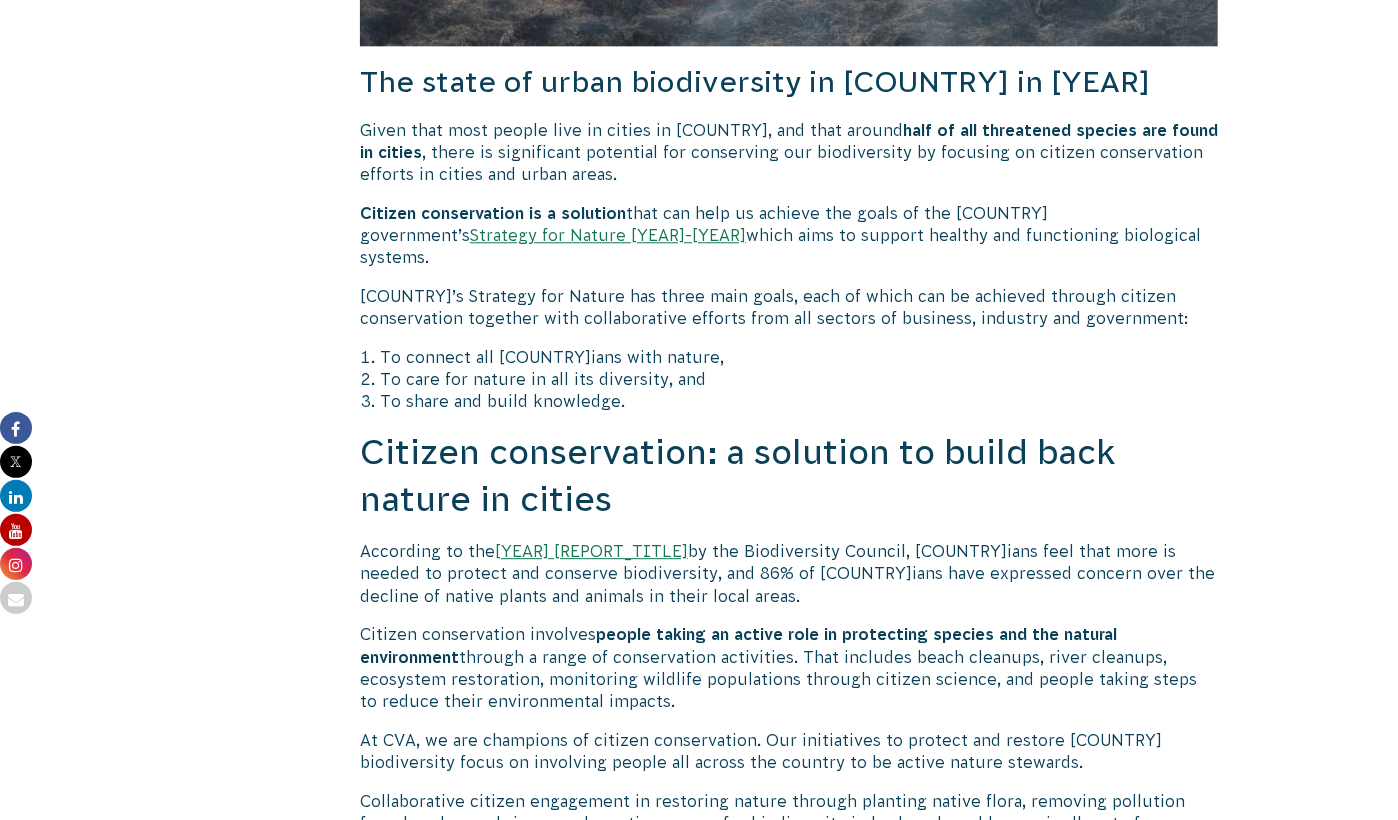 scroll, scrollTop: 2166, scrollLeft: 0, axis: vertical 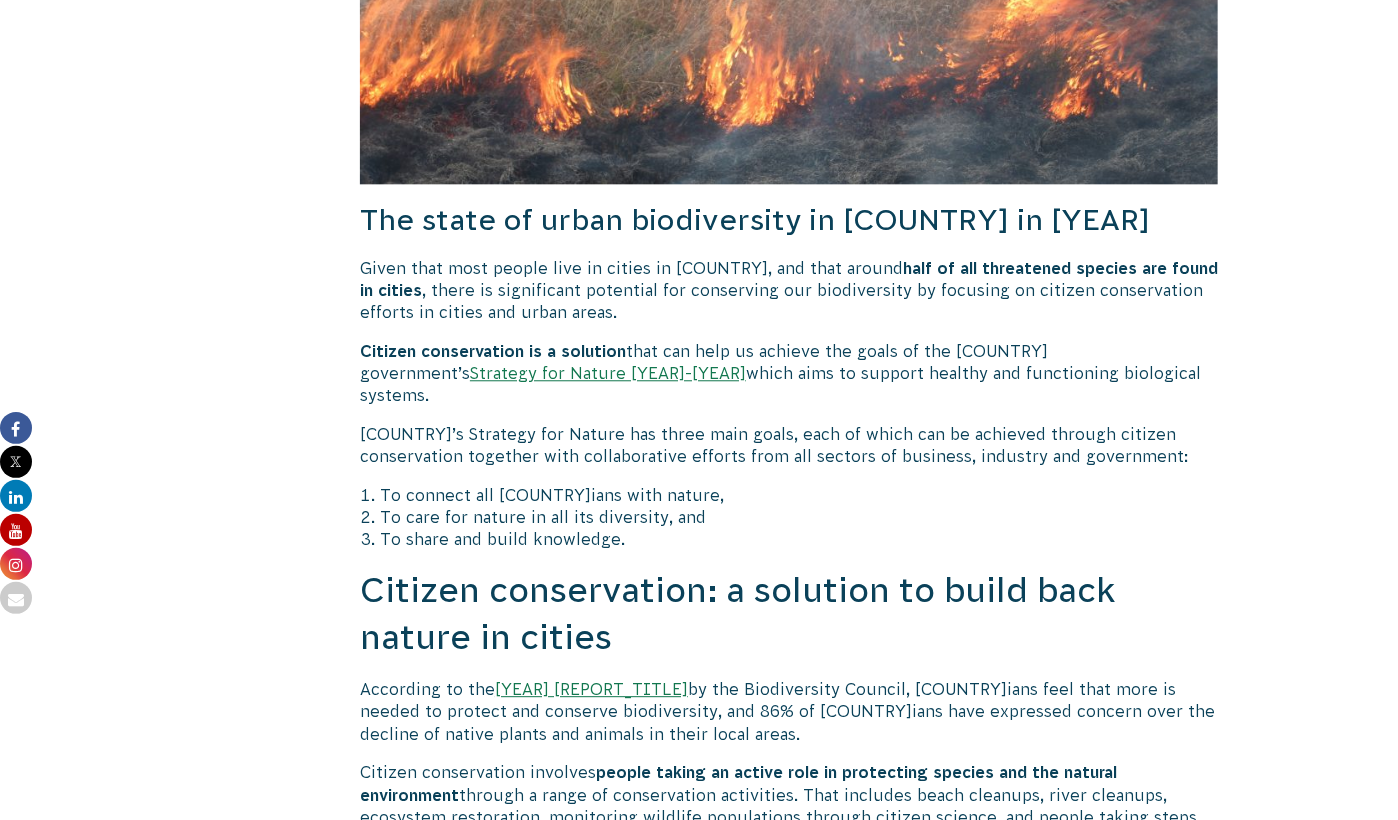 click on "About Us
Our Priorities
Reconciliation
Impact
Our Board
Our People
Careers
CVA history
Safety
Contact
What We Do
Biodiversity & Threatened Species
Nature Blocks
Nature Stewardship
Nature Ambassadors
Citizen Science
Ocean, Wetlands & Rivers" at bounding box center (699, 1929) 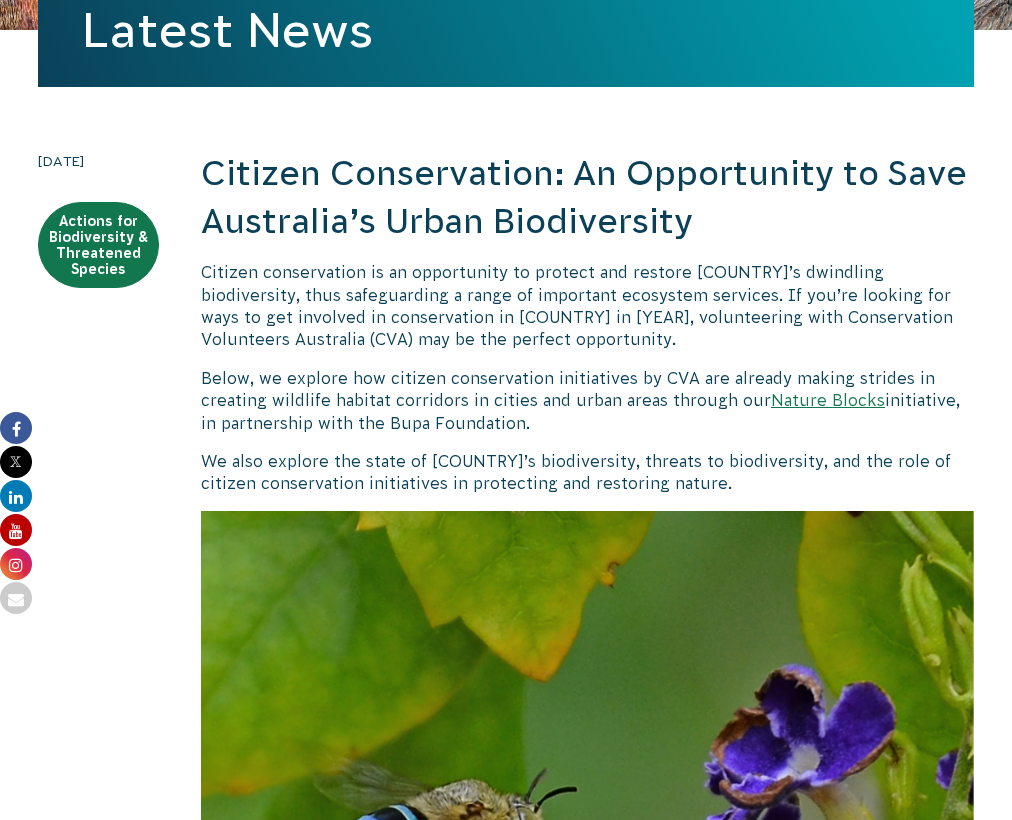 scroll, scrollTop: 500, scrollLeft: 0, axis: vertical 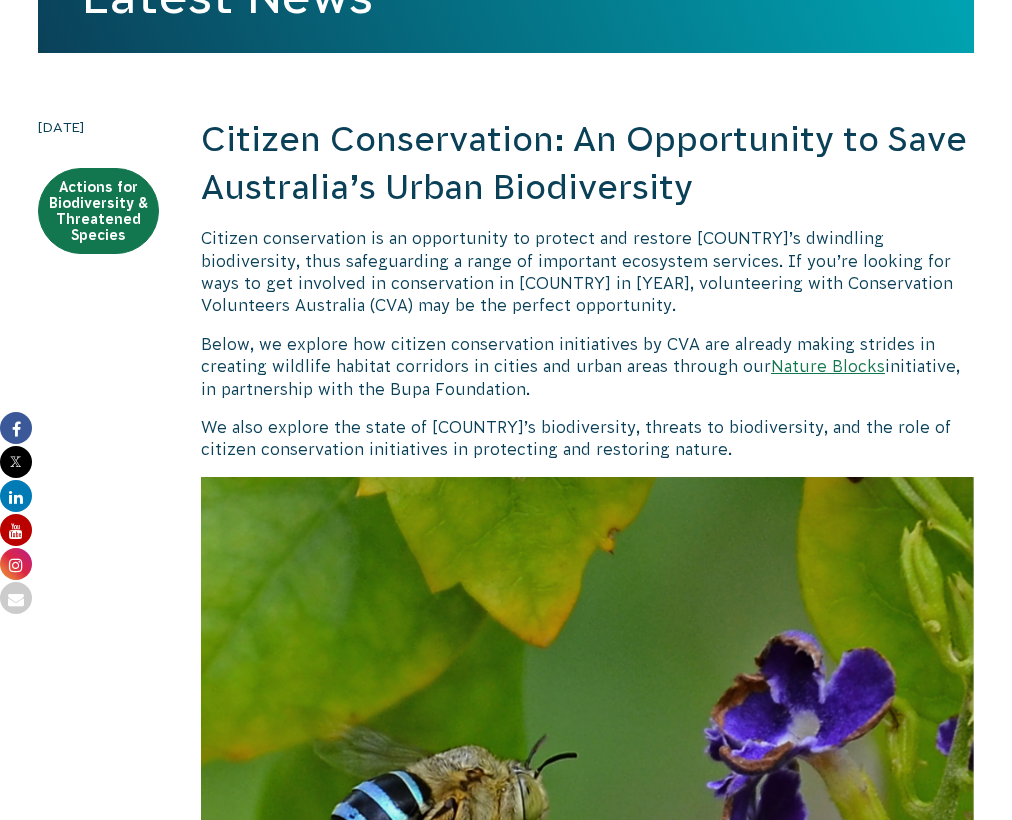 click on "Citizen Conservation: An Opportunity to Save [COUNTRY]’s Urban Biodiversity
Citizen conservation is an opportunity to protect and restore [COUNTRY]’s dwindling biodiversity, thus safeguarding a range of important ecosystem services. If you’re looking for ways to get involved in conservation in [COUNTRY] in [YEAR], volunteering with Conservation Volunteers Australia (CVA) may be the perfect opportunity.
Below, we explore how citizen conservation initiatives by CVA are already making strides in creating wildlife habitat corridors in cities and urban areas through our  Nature Blocks  initiative, in partnership with the Bupa Foundation.
We also explore the state of [COUNTRY]’s biodiversity, threats to biodiversity, and the role of citizen conservation initiatives in protecting and restoring nature.
What is the state of [COUNTRY]’s biodiversity in [YEAR]?
[COUNTRY]’s rich and unique biodiversity comprises around  ten percent  of the world’s species of plants and animals. It has" at bounding box center (587, 3379) 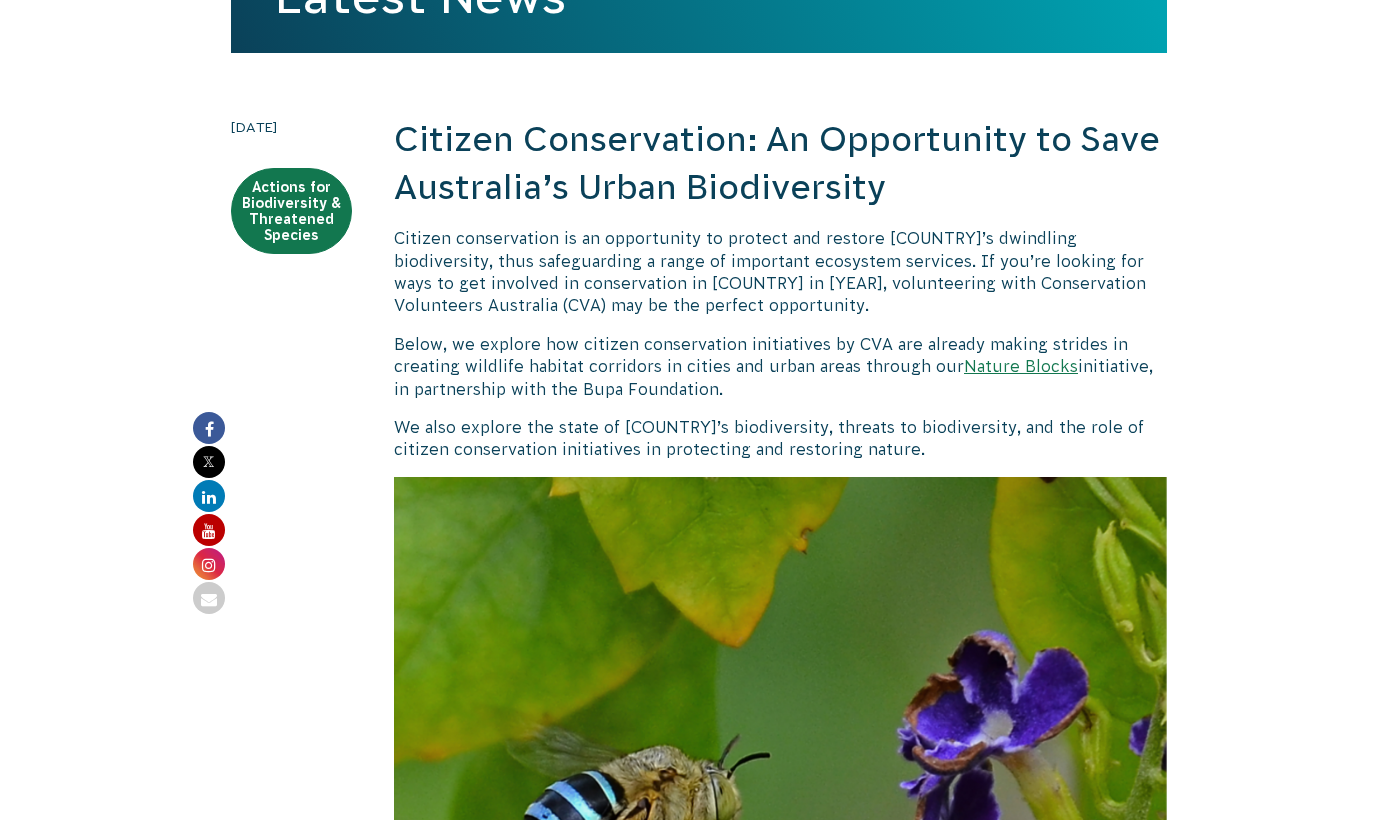scroll, scrollTop: 382, scrollLeft: 0, axis: vertical 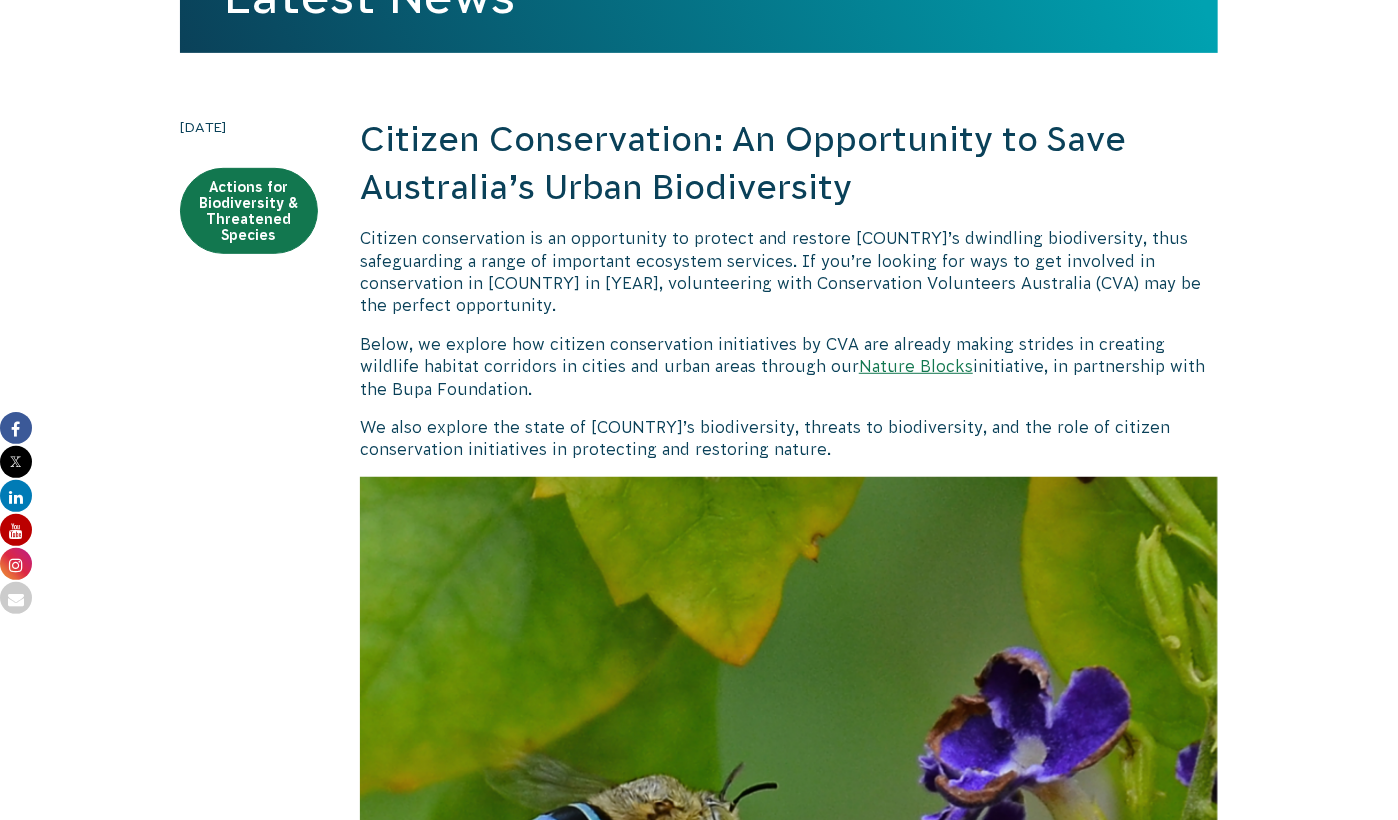click on "We also explore the state of [COUNTRY]’s biodiversity, threats to biodiversity, and the role of citizen conservation initiatives in protecting and restoring nature." at bounding box center (789, 438) 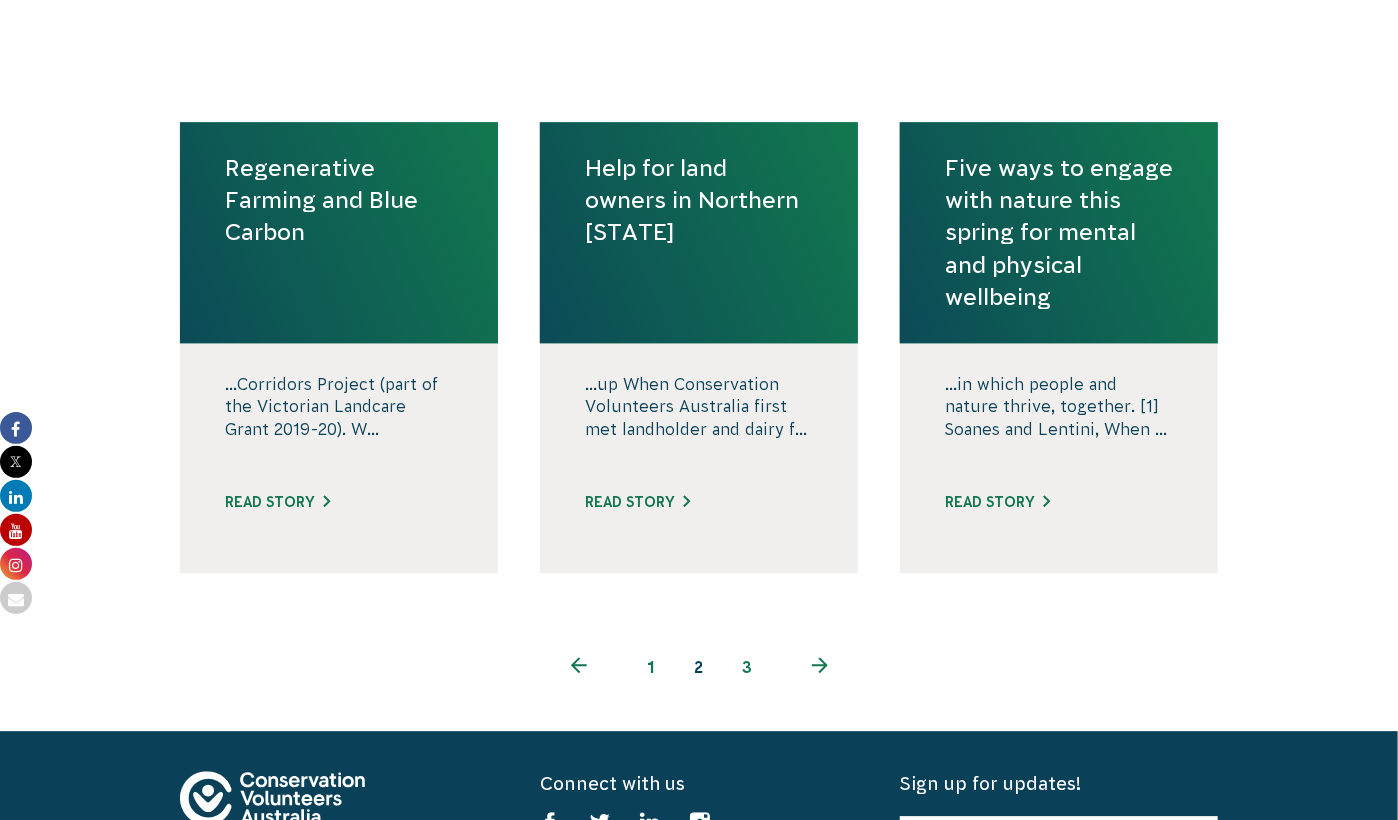 scroll, scrollTop: 2500, scrollLeft: 0, axis: vertical 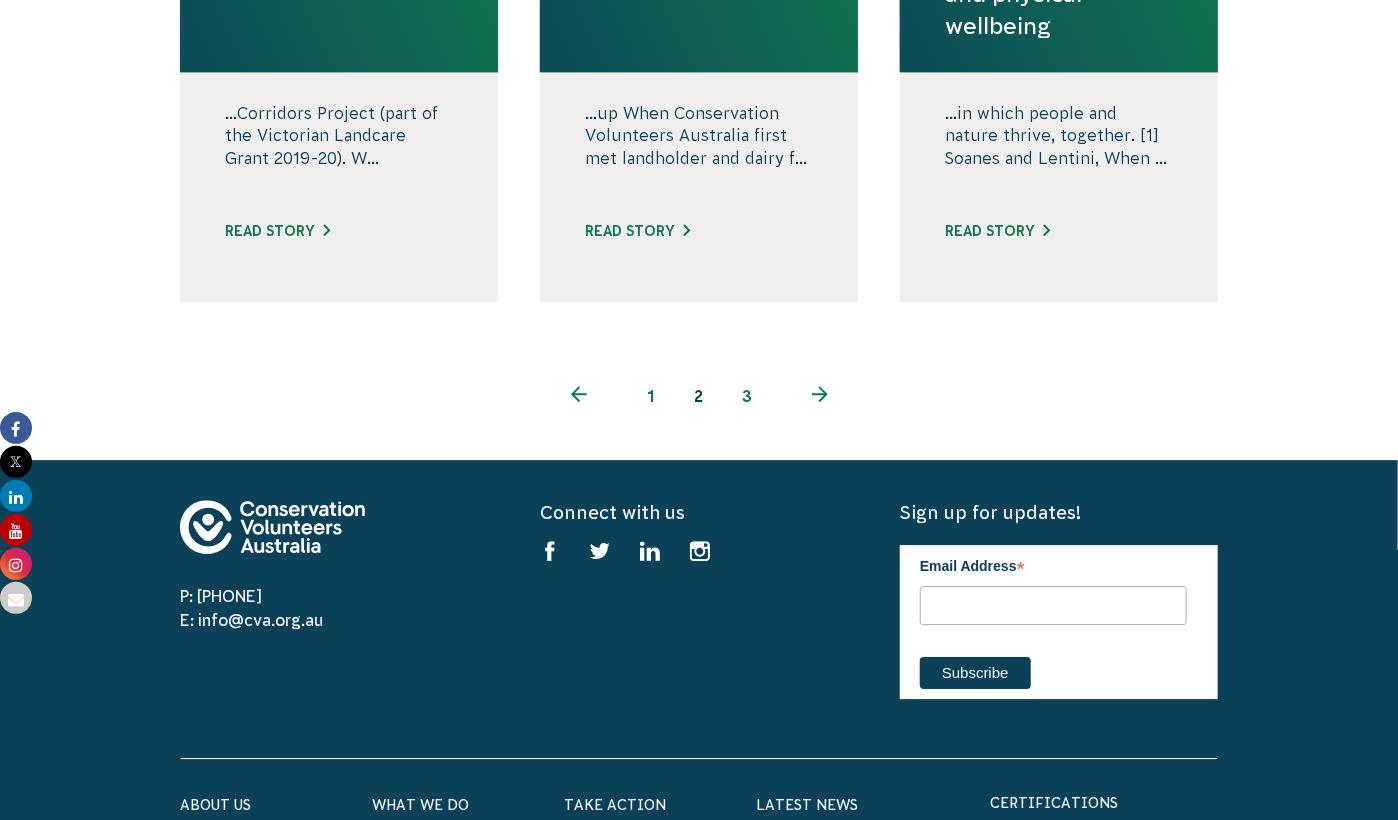 click at bounding box center [820, 394] 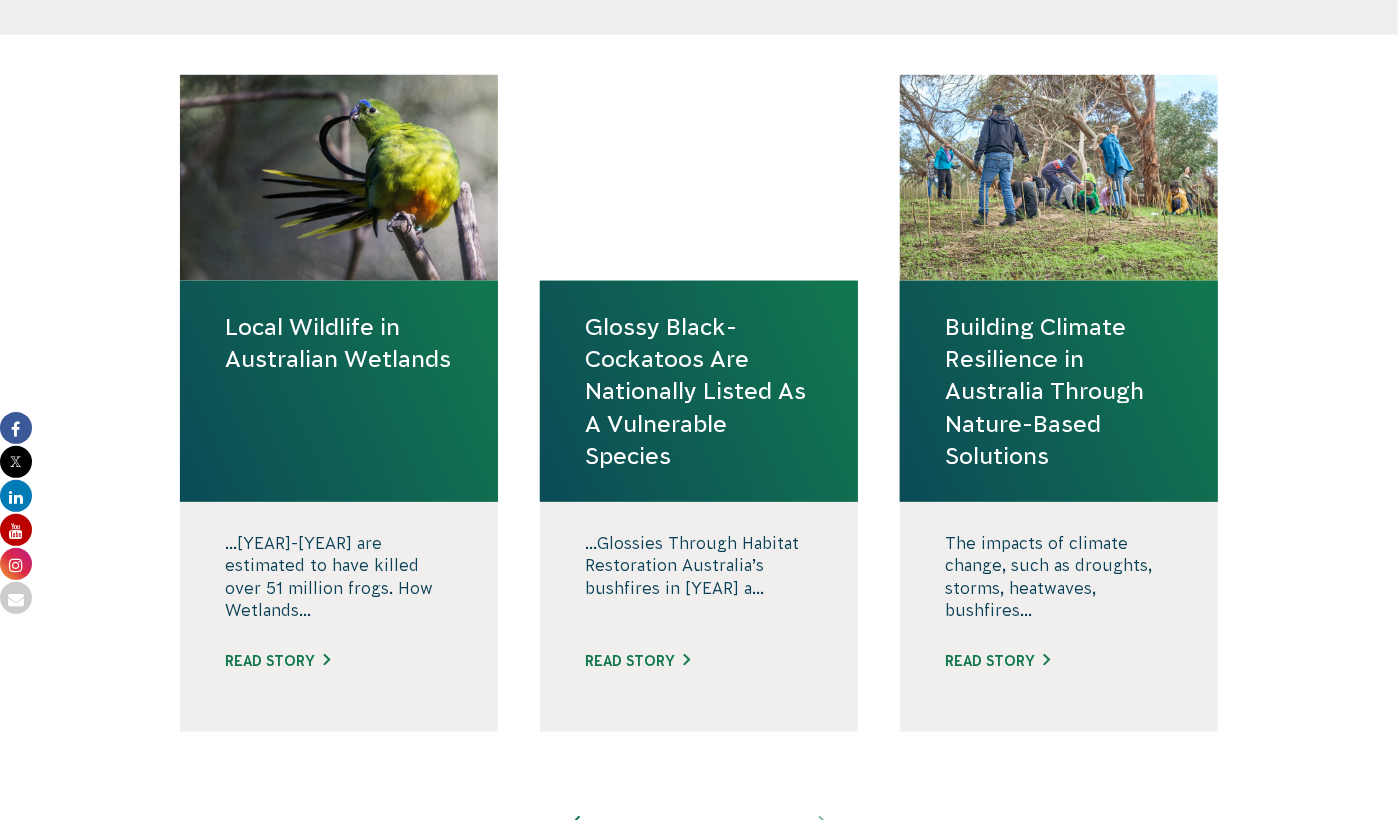 scroll, scrollTop: 1000, scrollLeft: 0, axis: vertical 